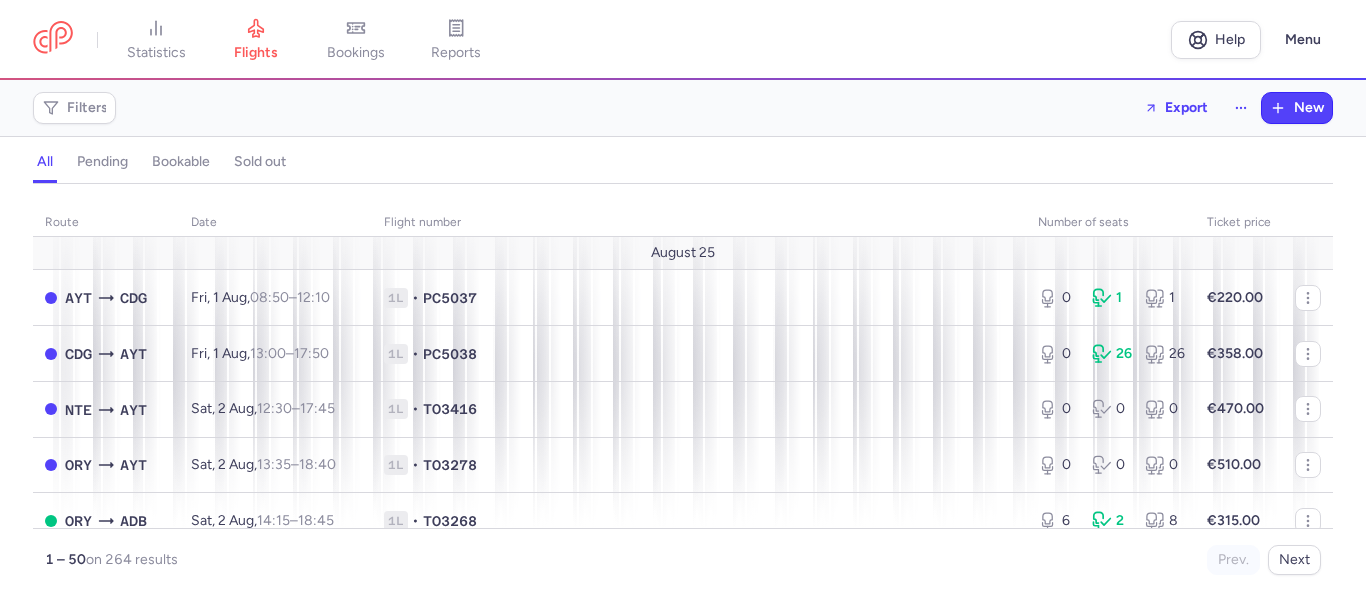 scroll, scrollTop: 0, scrollLeft: 0, axis: both 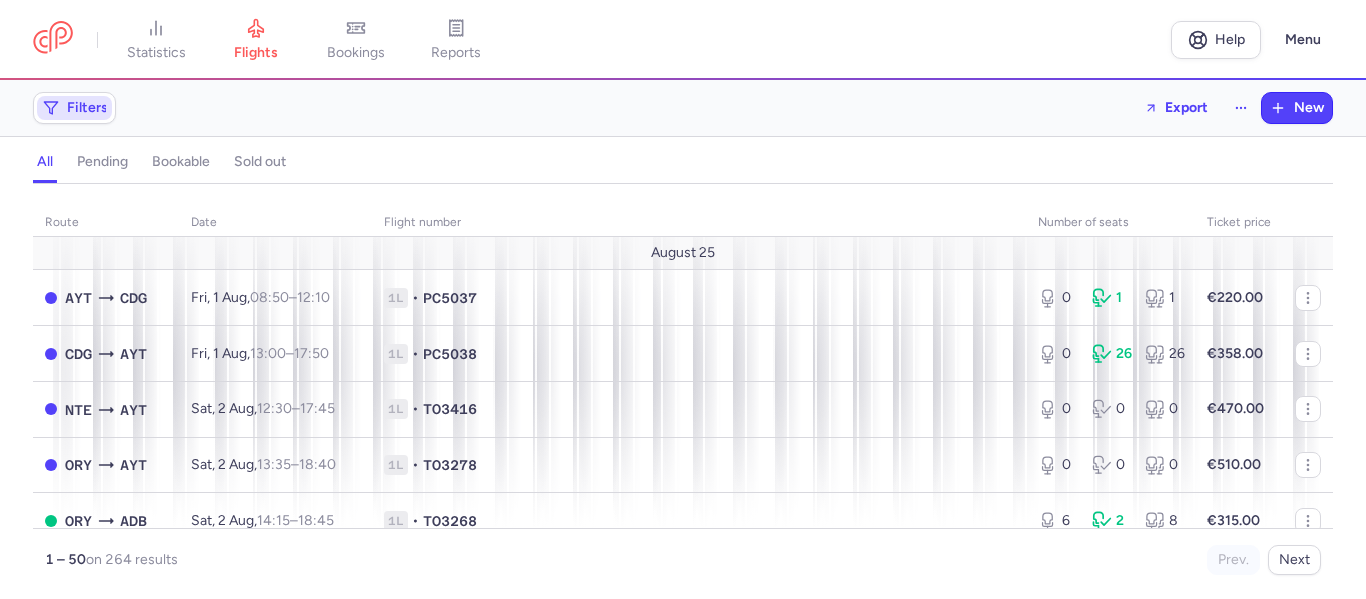 click on "Filters" at bounding box center [74, 108] 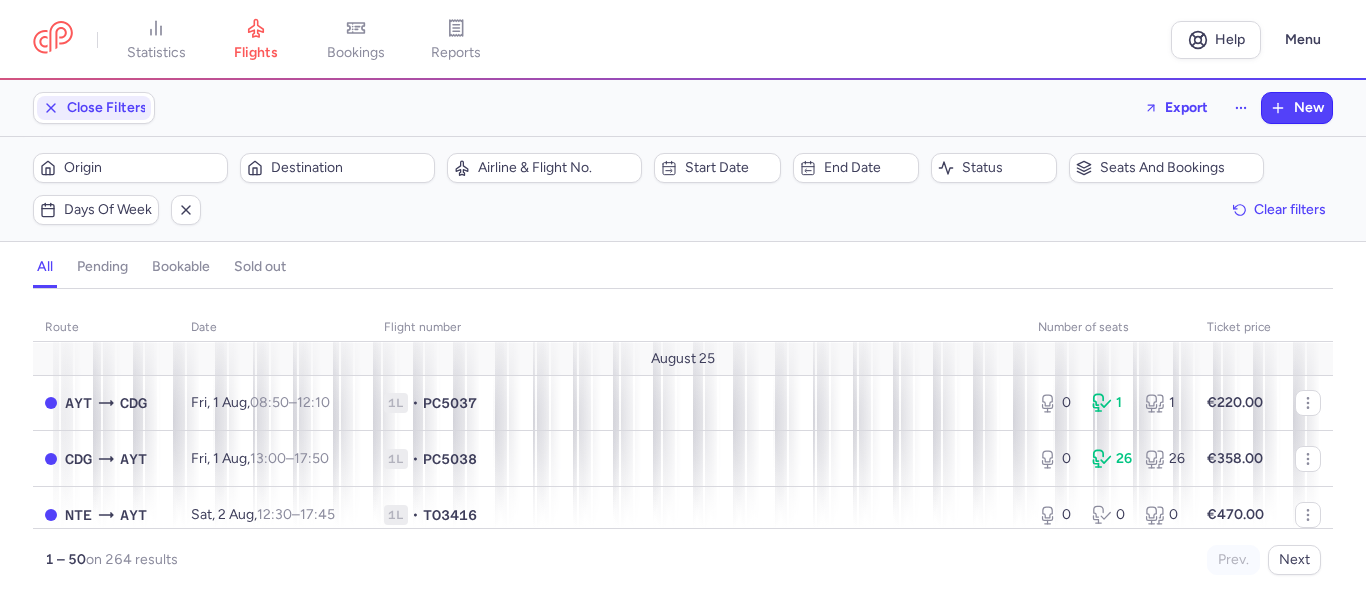 scroll, scrollTop: 0, scrollLeft: 0, axis: both 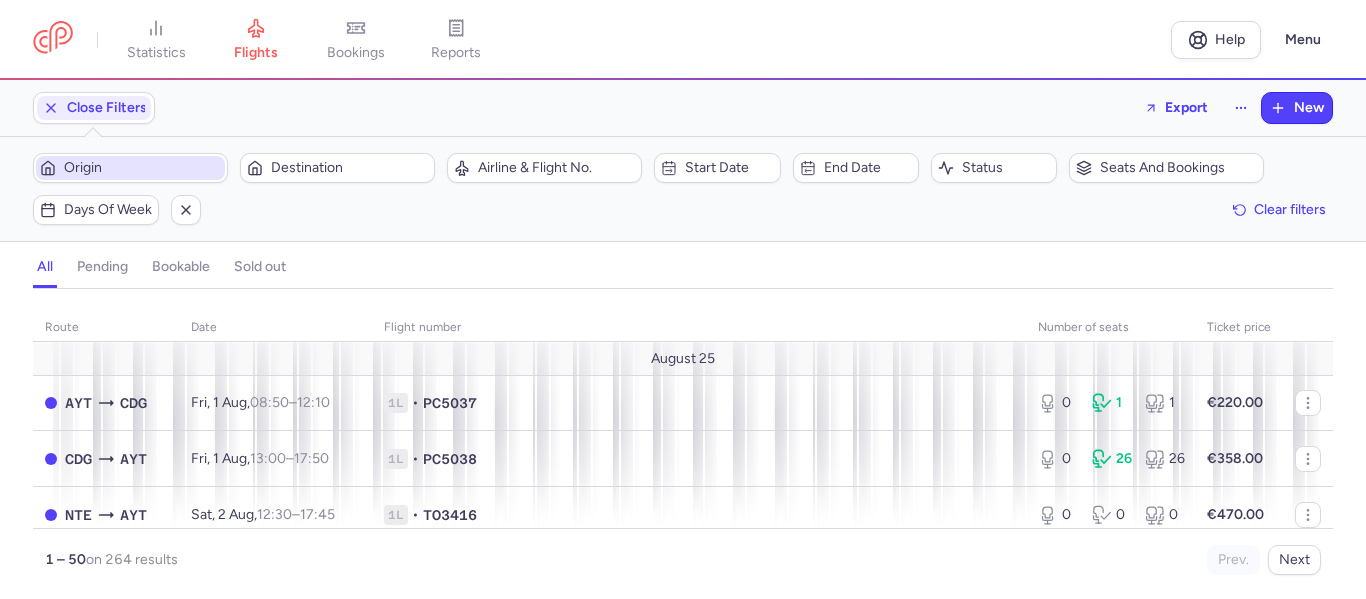 click on "Origin" at bounding box center [142, 168] 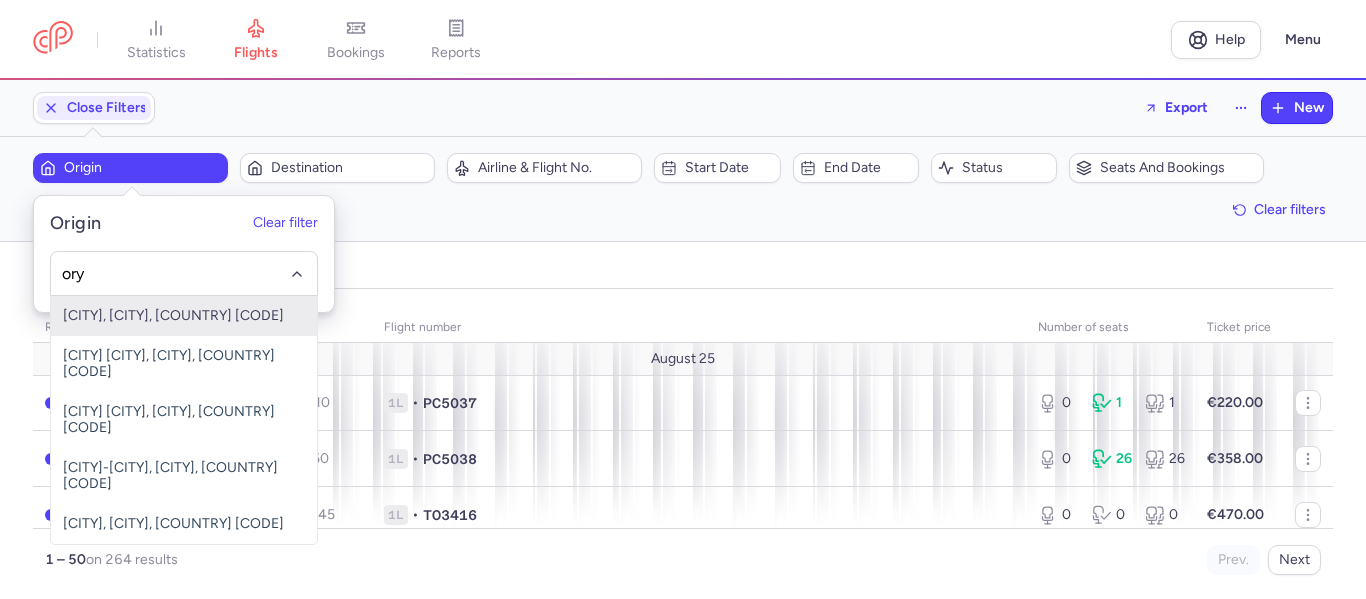 click on "[CITY], [CITY], [COUNTRY] [CODE]" at bounding box center (184, 316) 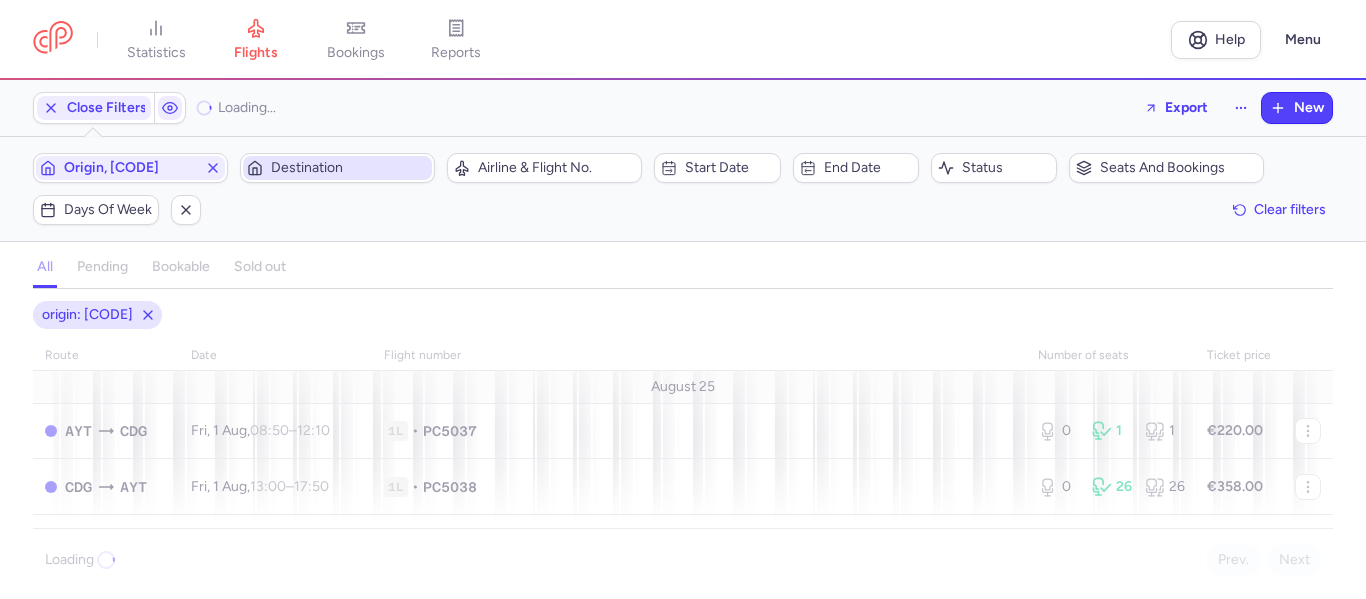click on "Destination" at bounding box center [337, 168] 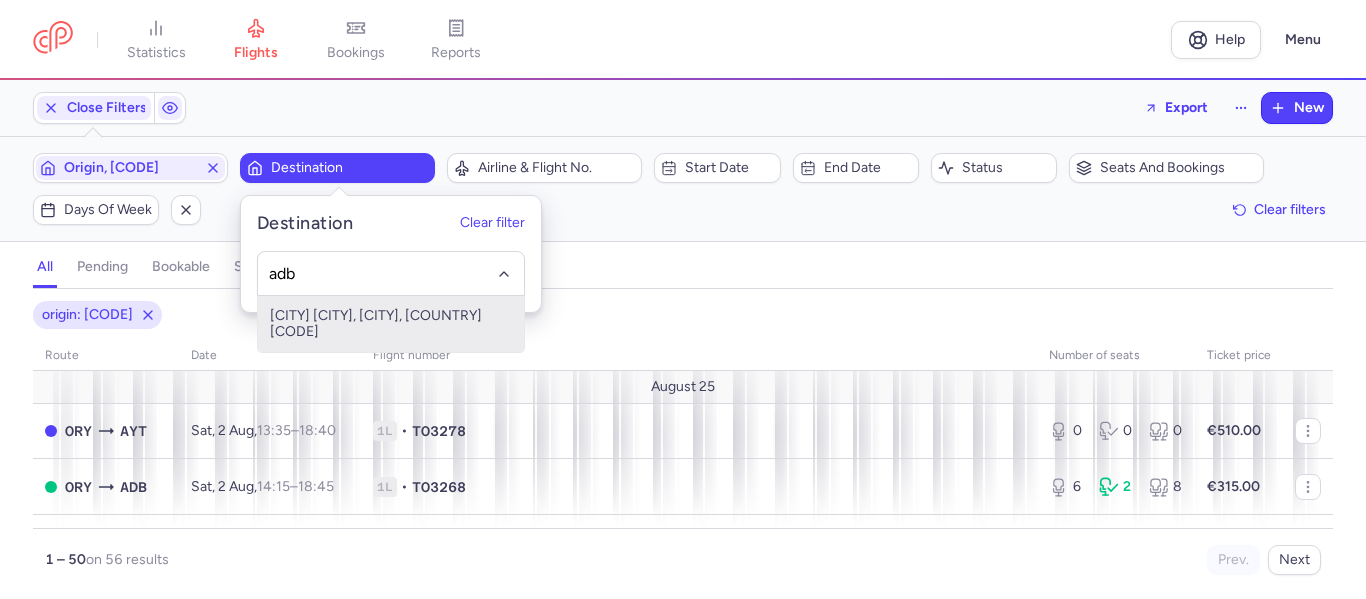 click on "[CITY] [CITY], [CITY], [COUNTRY] [CODE]" at bounding box center (391, 324) 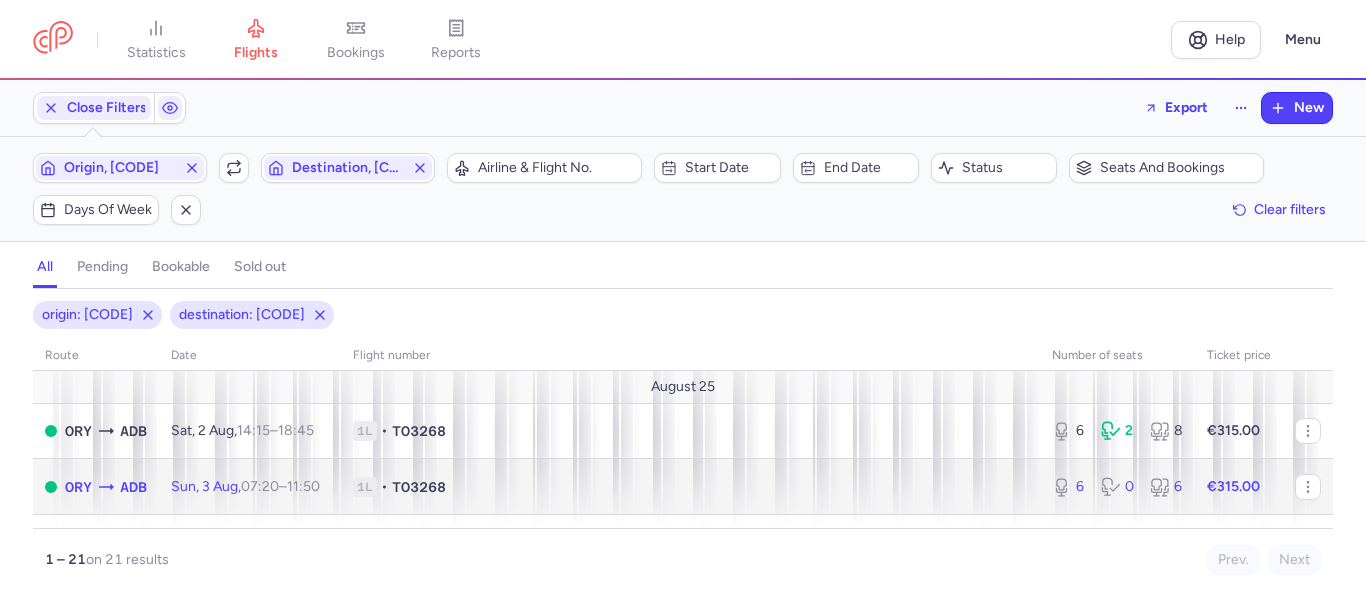 click on "1L • TO3268" at bounding box center [690, 487] 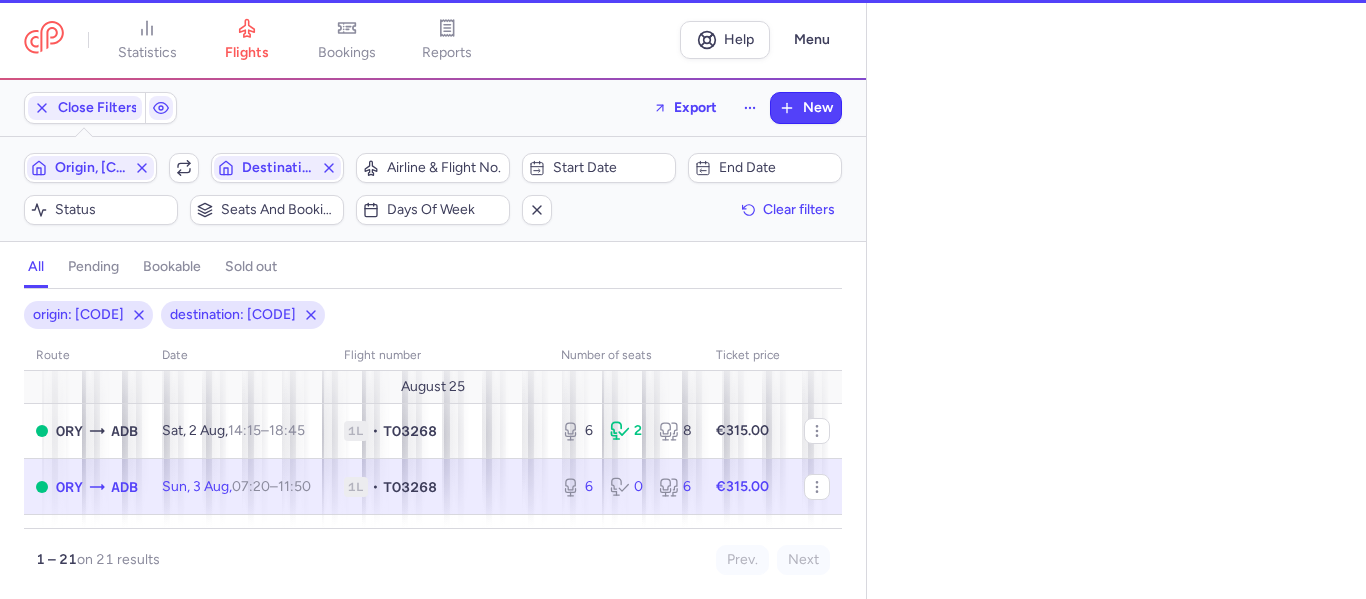 select on "hours" 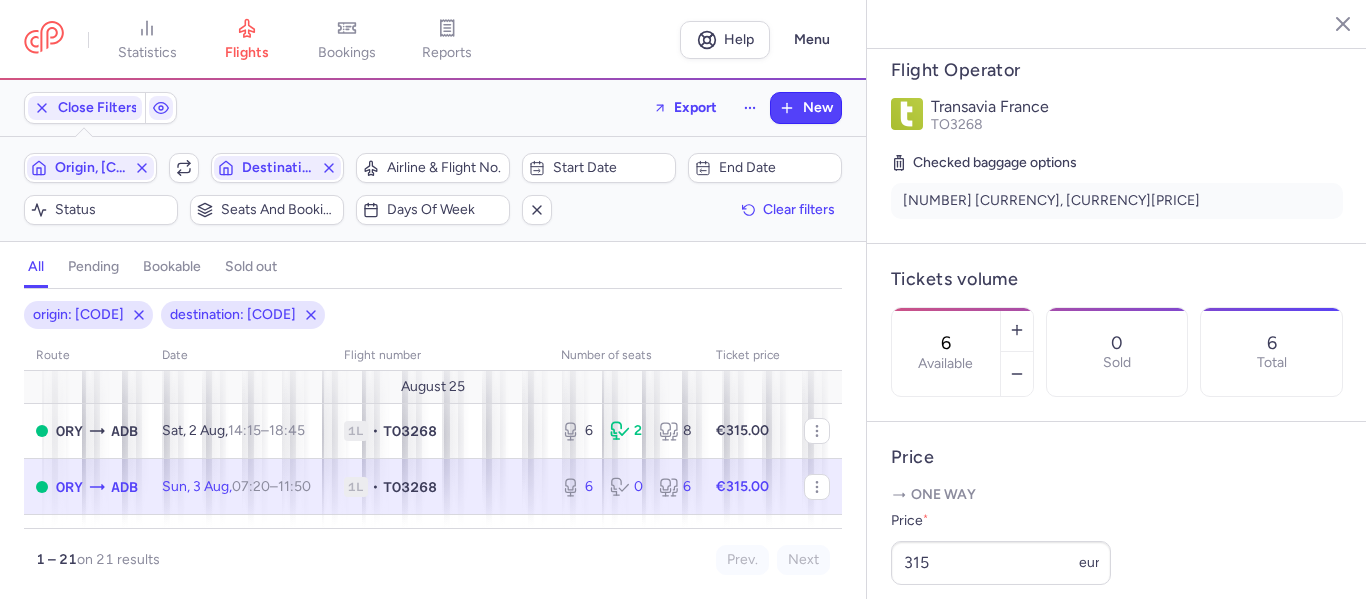 scroll, scrollTop: 500, scrollLeft: 0, axis: vertical 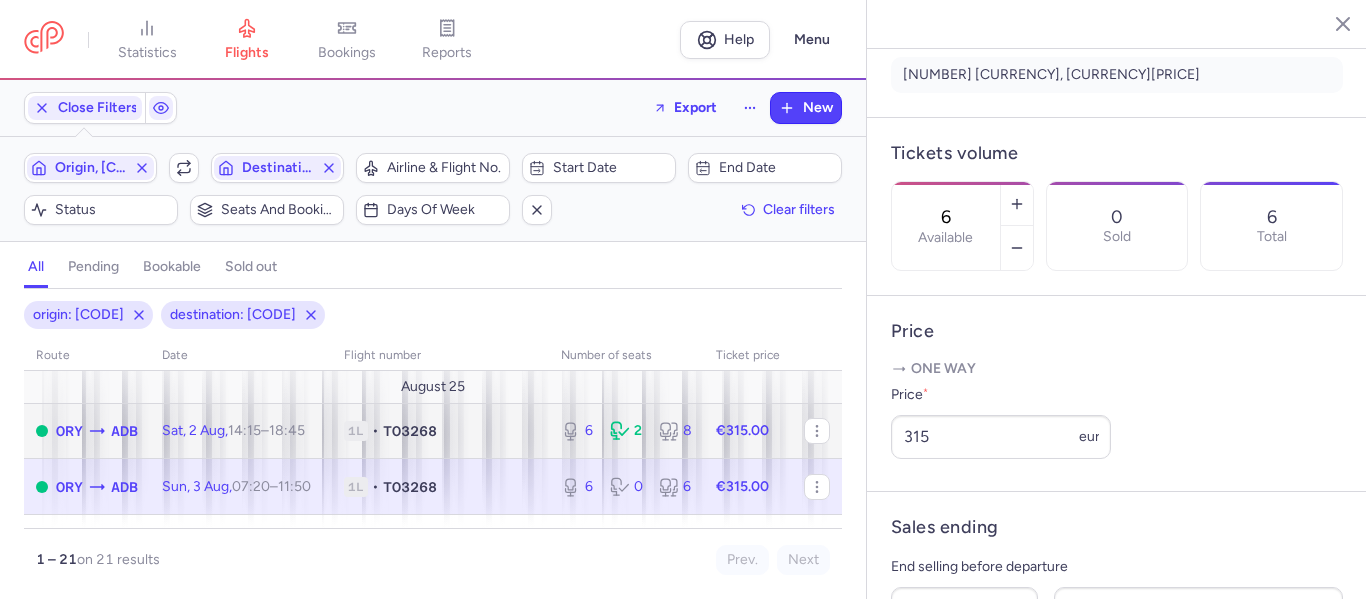 click on "1L • TO3268" at bounding box center [440, 431] 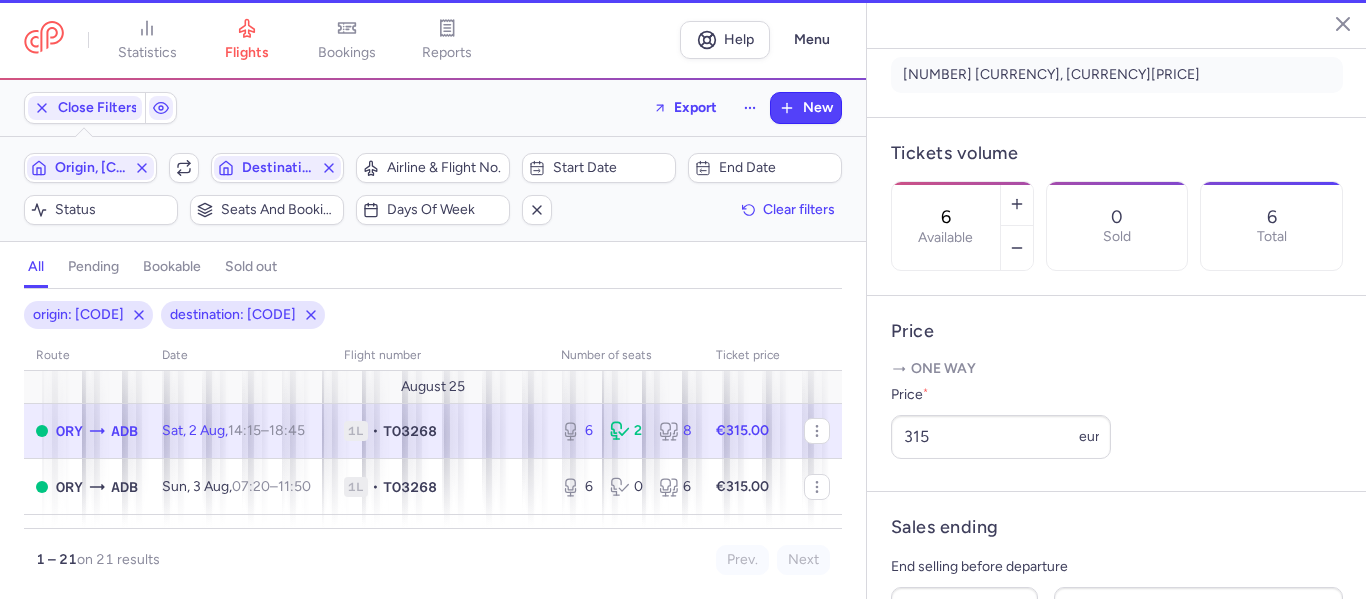 type on "15" 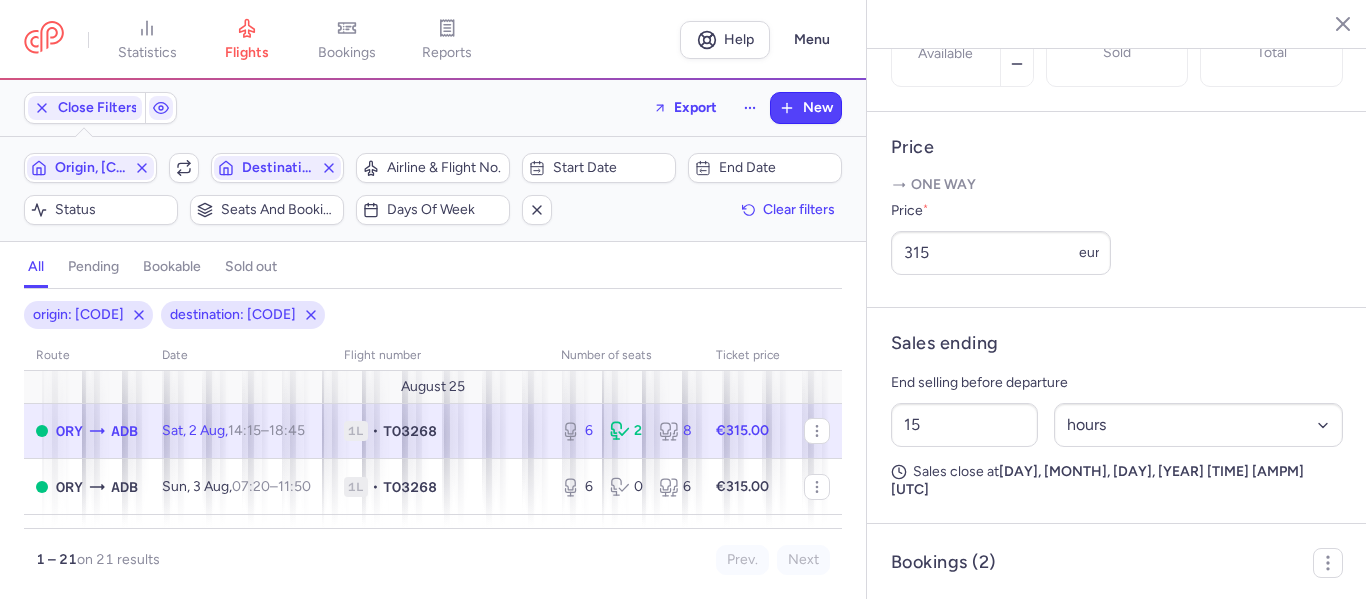 scroll, scrollTop: 716, scrollLeft: 0, axis: vertical 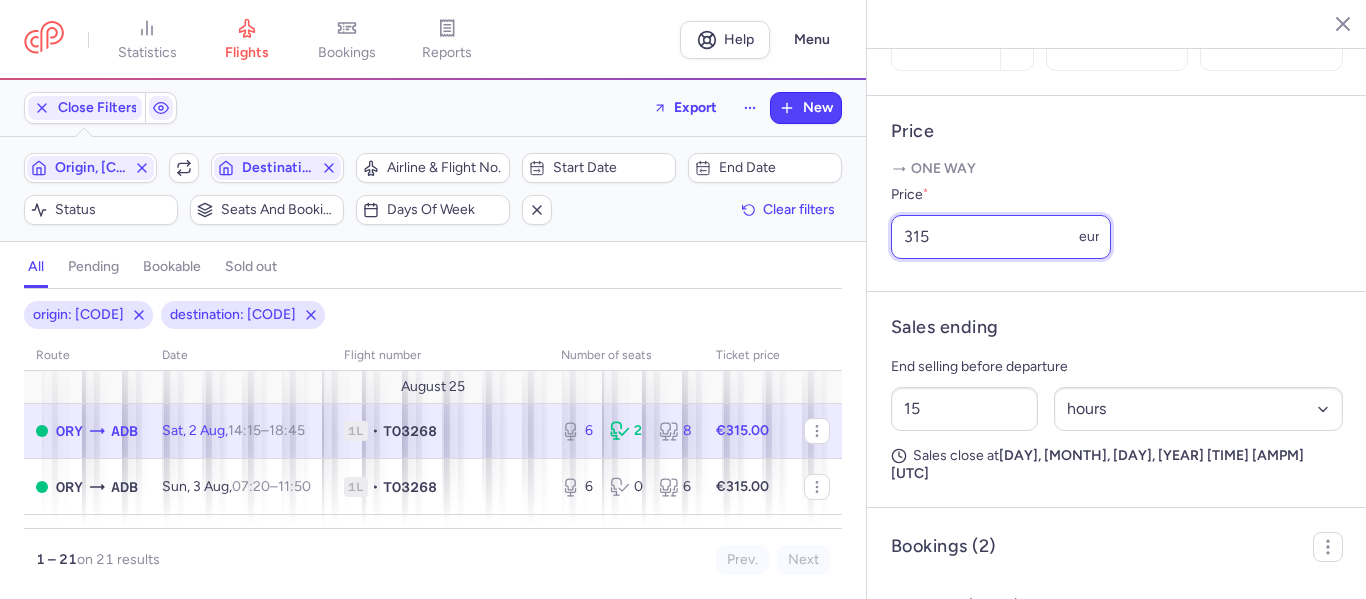 drag, startPoint x: 940, startPoint y: 296, endPoint x: 857, endPoint y: 283, distance: 84.0119 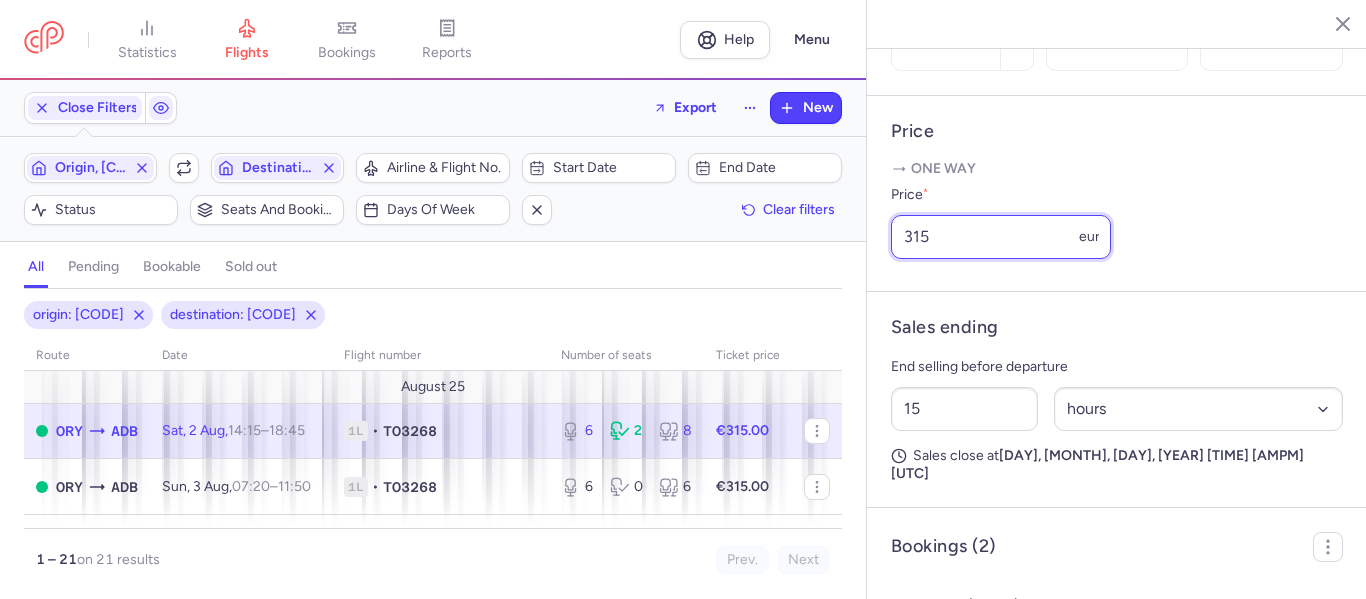 click on "statistics flights bookings reports Help Menu Close Filters Export New Filters (2) – 21 results Origin, [CODE] Include return Destination, [CODE] Airline & Flight No. Start date End date Status Seats and bookings Days of week Clear filters all pending bookable sold out 2 origin: [CODE] destination: [CODE] route date Flight number number of seats Ticket price August 25 [CODE] [CODE] [DAY], [MONTH], [DAY], [TIME] – [TIME] [UTC] • [CODE] [NUMBER] [NUMBER] [CURRENCY][PRICE] [CODE] [CODE] [DAY], [MONTH], [DAY], [TIME] – [TIME] [UTC] • [CODE] [NUMBER] [NUMBER] [CURRENCY][PRICE] [CODE] [CODE] [DAY], [MONTH], [DAY], [TIME] – [TIME] [UTC] • [CODE] [NUMBER] [NUMBER] [CURRENCY][PRICE] [CODE] [CODE] [DAY], [MONTH], [DAY], [TIME] – [TIME] [UTC] • [CODE] [NUMBER] [NUMBER] [CURRENCY][PRICE] [CODE] [CODE] [DAY], [MONTH], [DAY], [TIME] – [TIME] [UTC] • [CODE] [NUMBER] [NUMBER] [CURRENCY][PRICE] [CODE] [CODE] [DAY], [MONTH], [DAY], [TIME] – [TIME] [UTC] • [CODE] [NUMBER] [NUMBER] [CURRENCY][PRICE] [CODE] [CODE] [DAY], [MONTH], [DAY], [TIME] – [TIME] [UTC] • [CODE] [NUMBER] [NUMBER] [CURRENCY][PRICE] [CODE] [CODE] [DAY], [MONTH], [DAY], [TIME] – [TIME] [UTC] • [CODE] [NUMBER] [NUMBER] [CURRENCY][PRICE] [CODE] [CODE] [DAY], [MONTH], [DAY], [TIME] – [TIME] [UTC]" 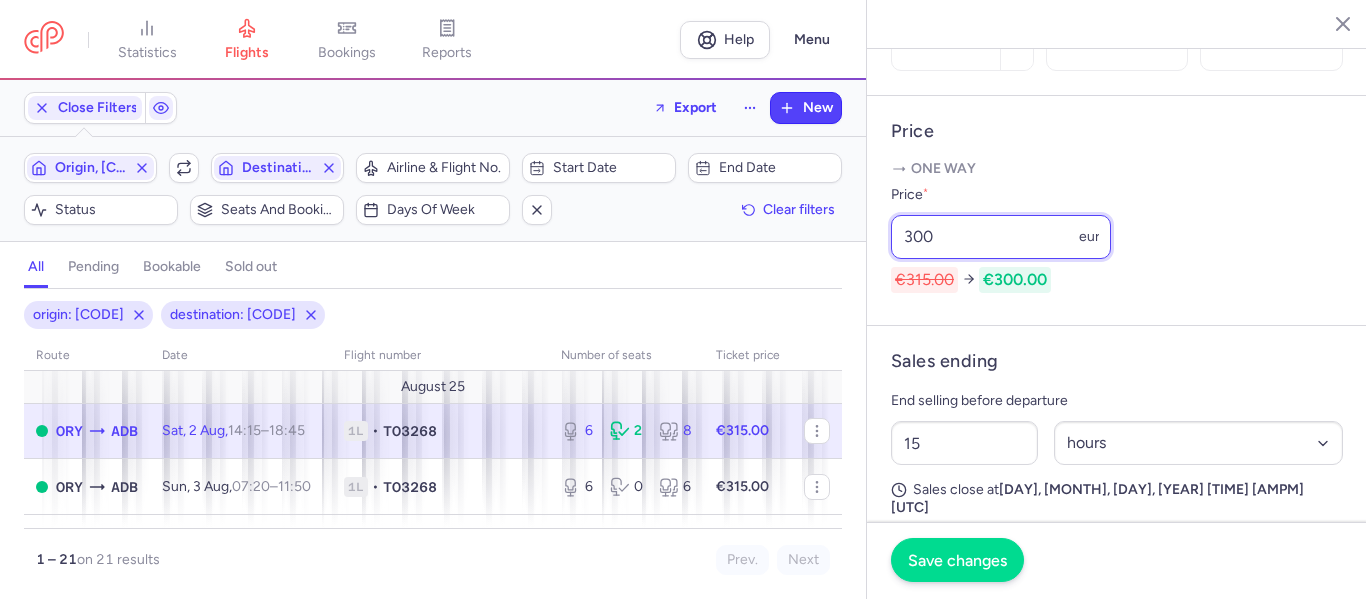 type on "300" 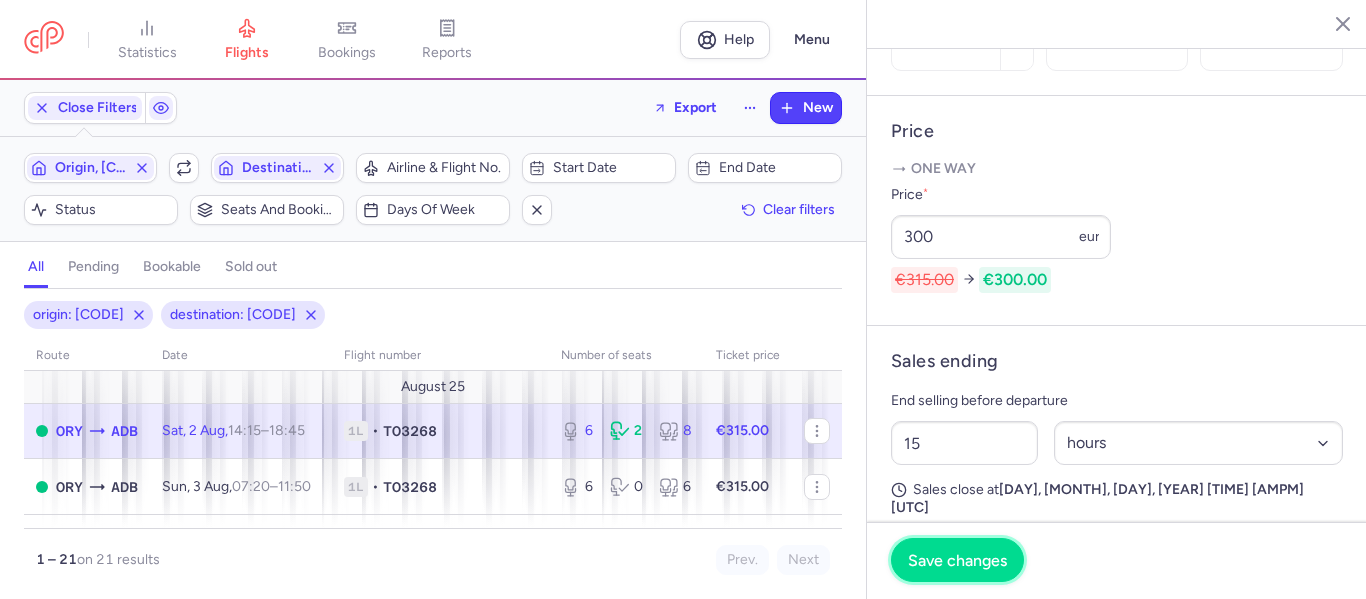 click on "Save changes" at bounding box center (957, 560) 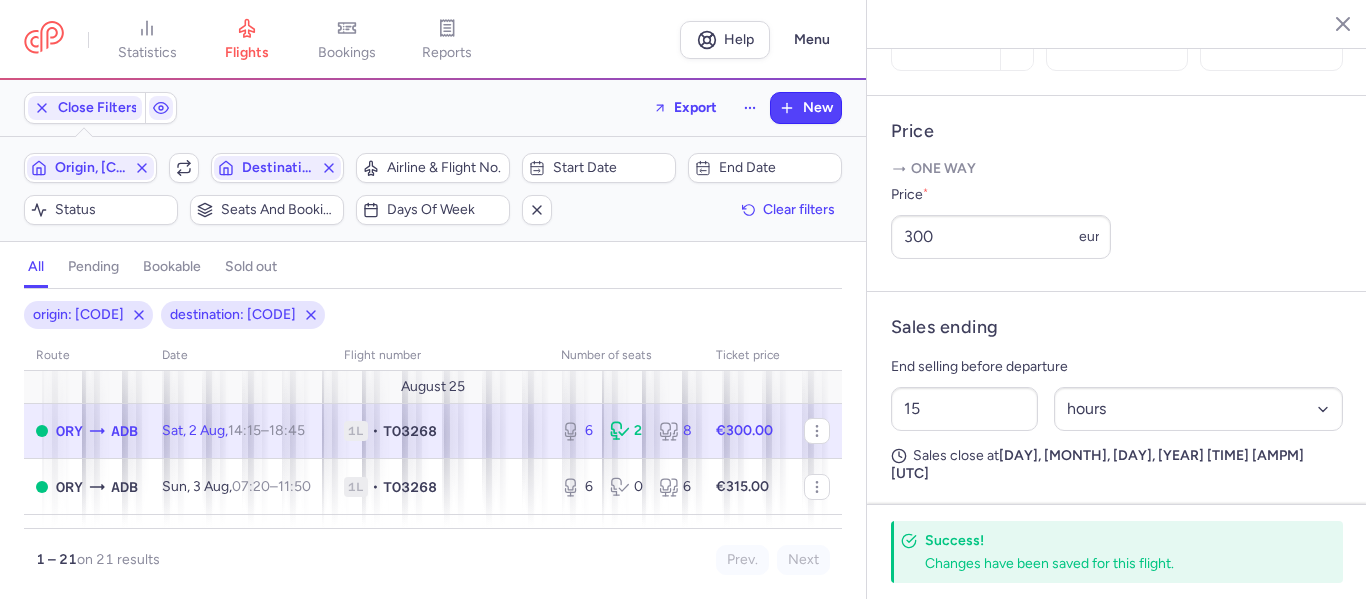 scroll, scrollTop: 816, scrollLeft: 0, axis: vertical 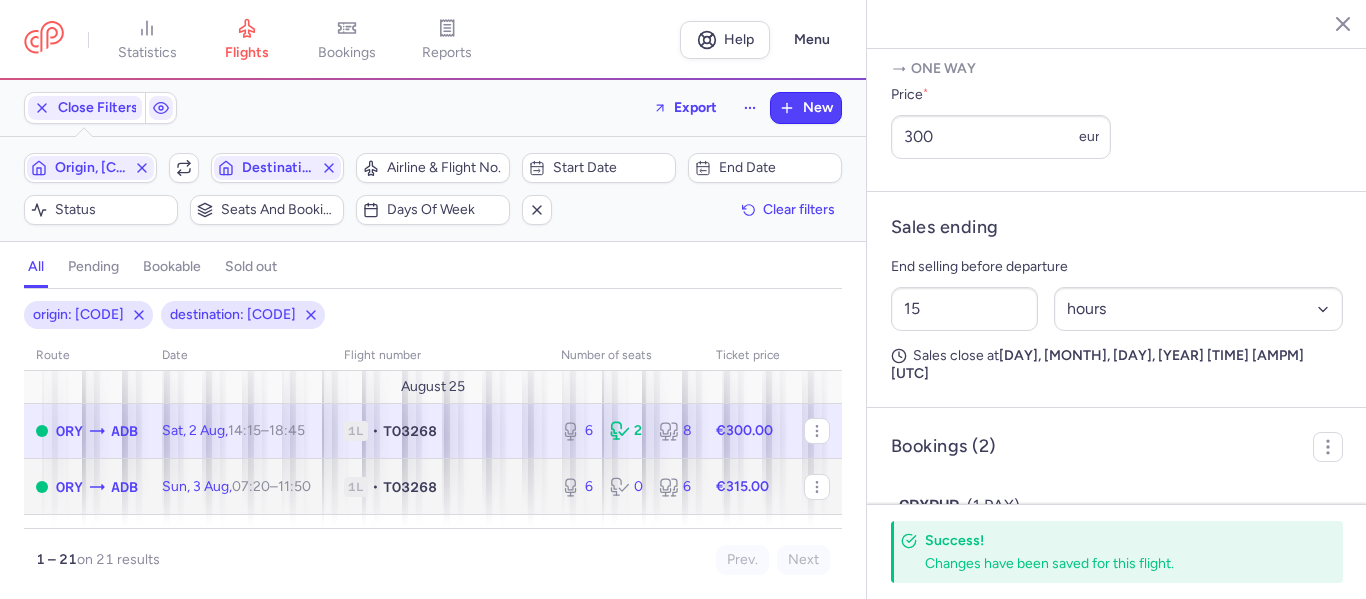 click on "1L • TO3268" at bounding box center [440, 487] 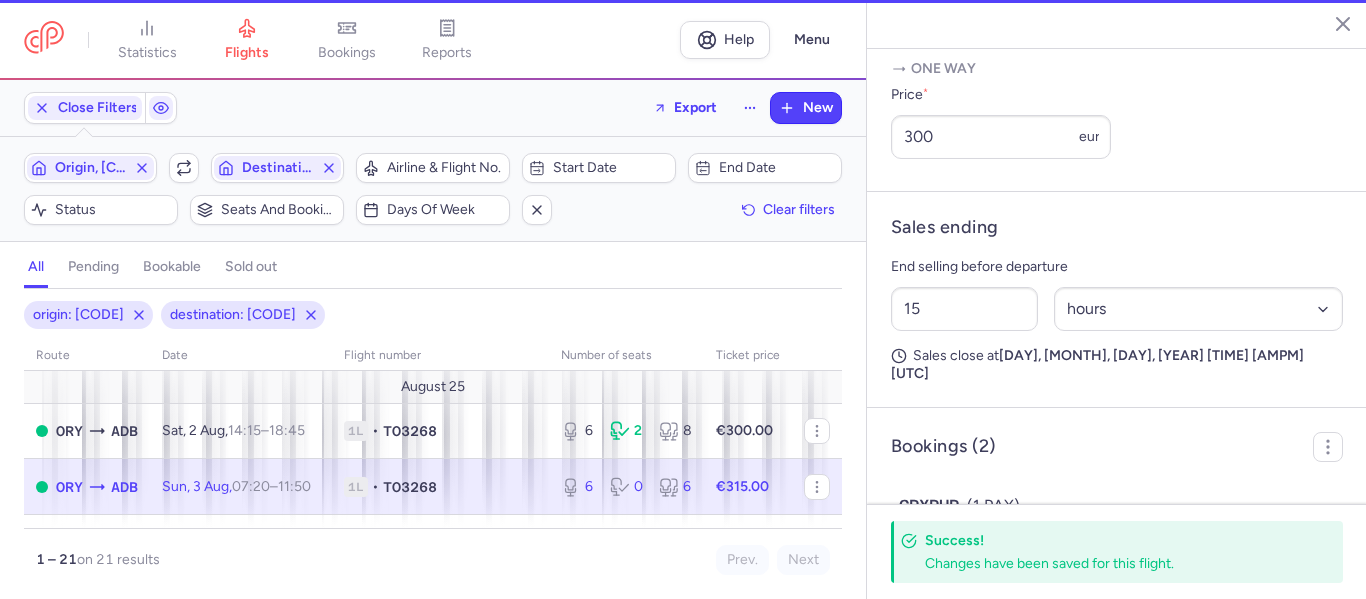 type on "8" 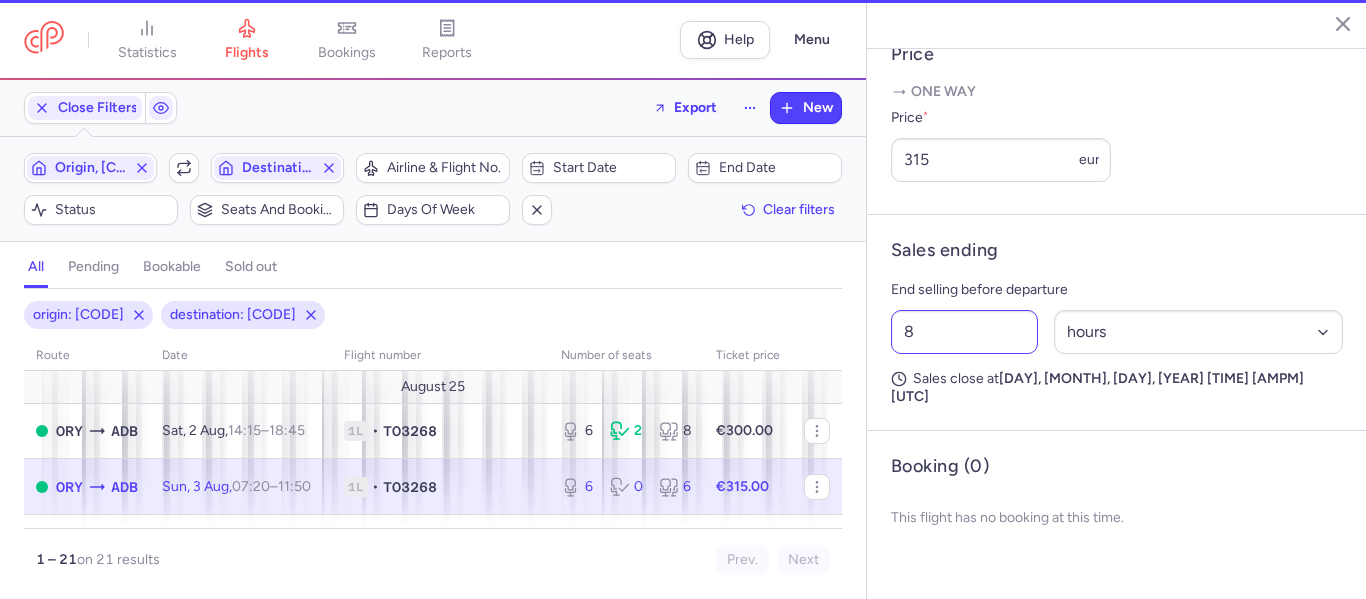 scroll, scrollTop: 779, scrollLeft: 0, axis: vertical 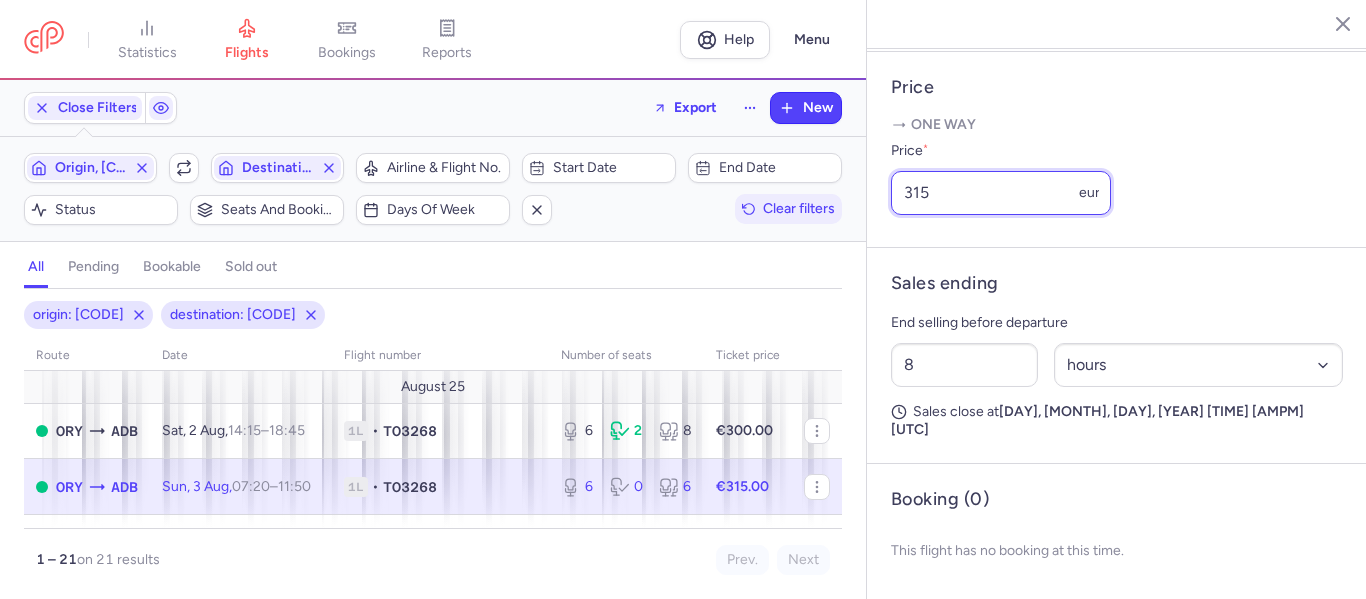 drag, startPoint x: 938, startPoint y: 207, endPoint x: 826, endPoint y: 207, distance: 112 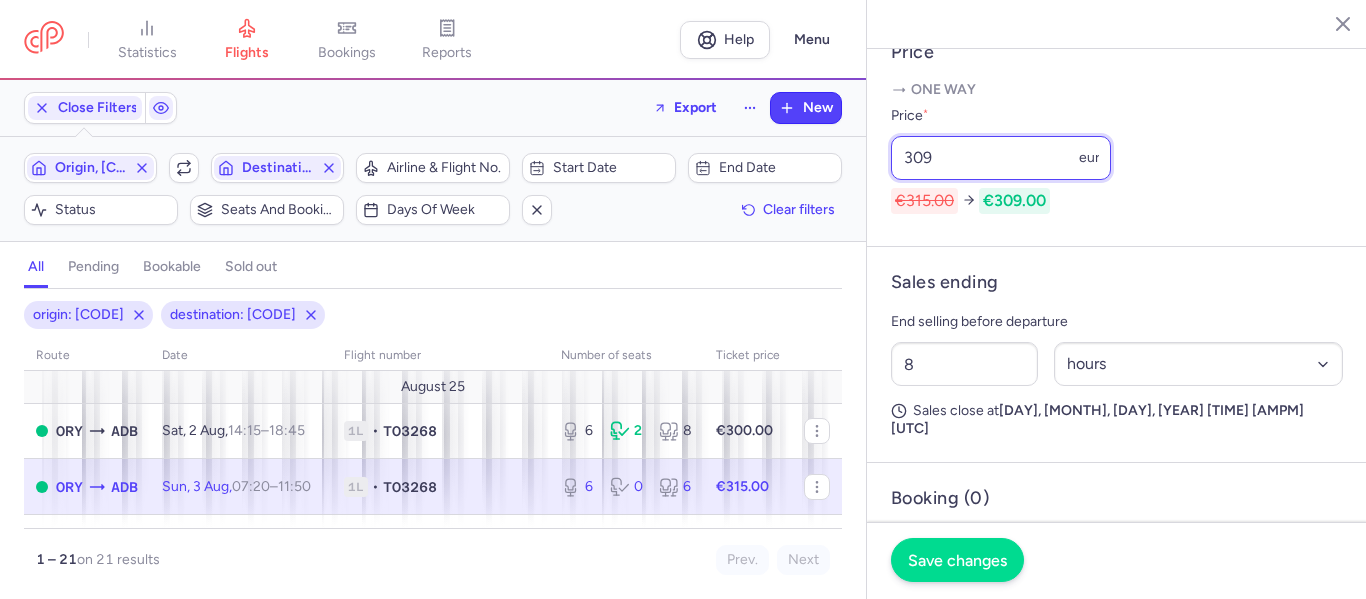 type on "309" 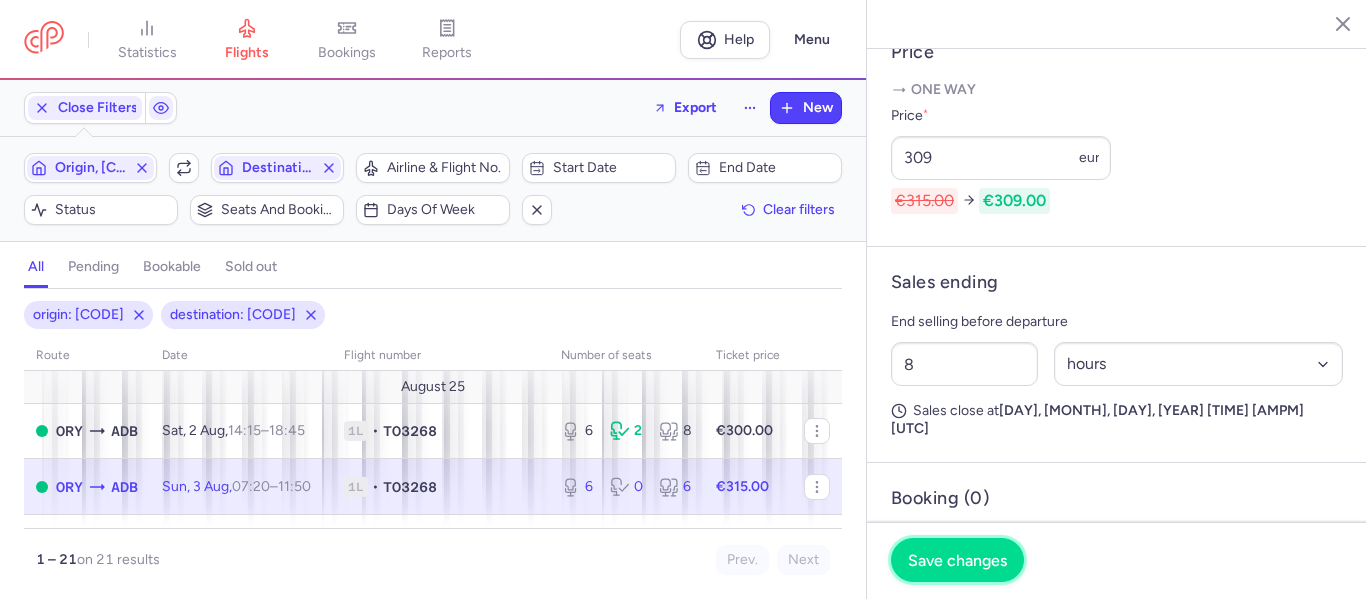 click on "Save changes" at bounding box center [957, 560] 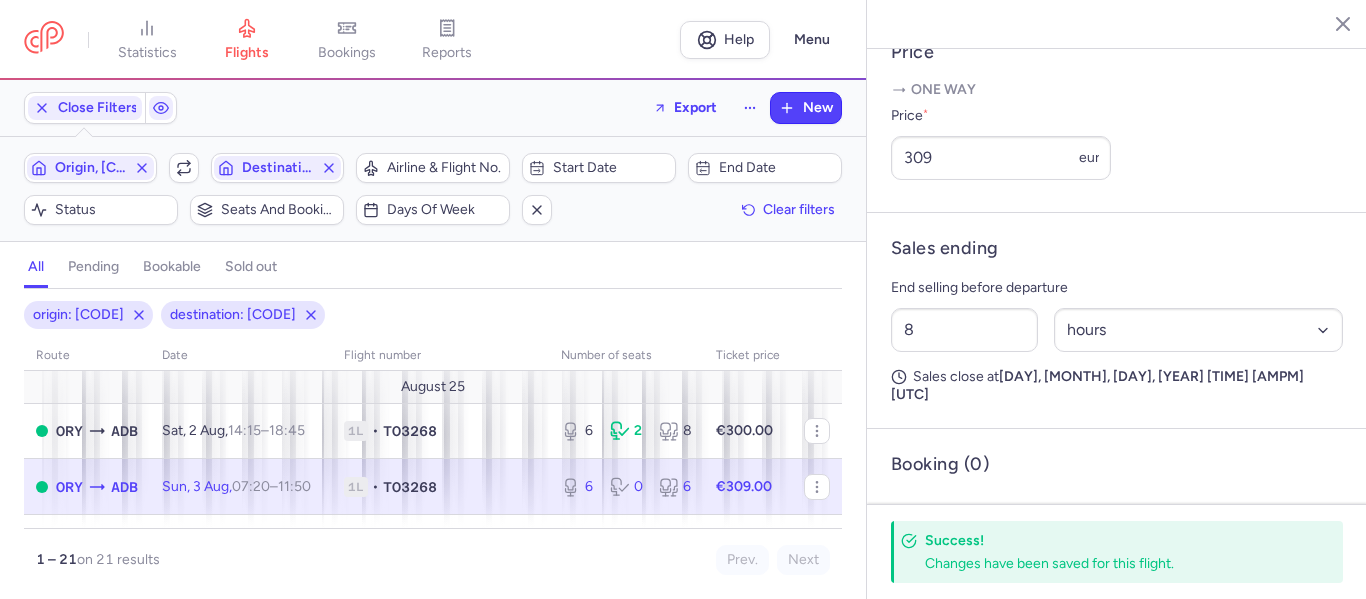 scroll, scrollTop: 874, scrollLeft: 0, axis: vertical 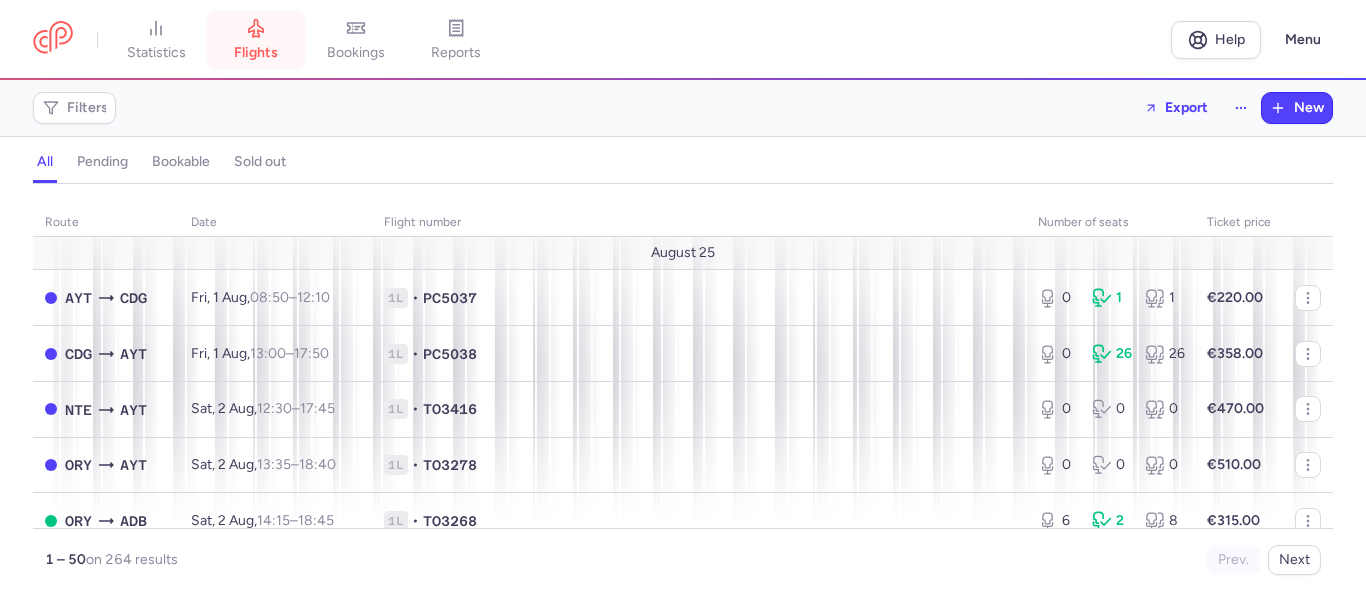 click on "flights" at bounding box center [256, 53] 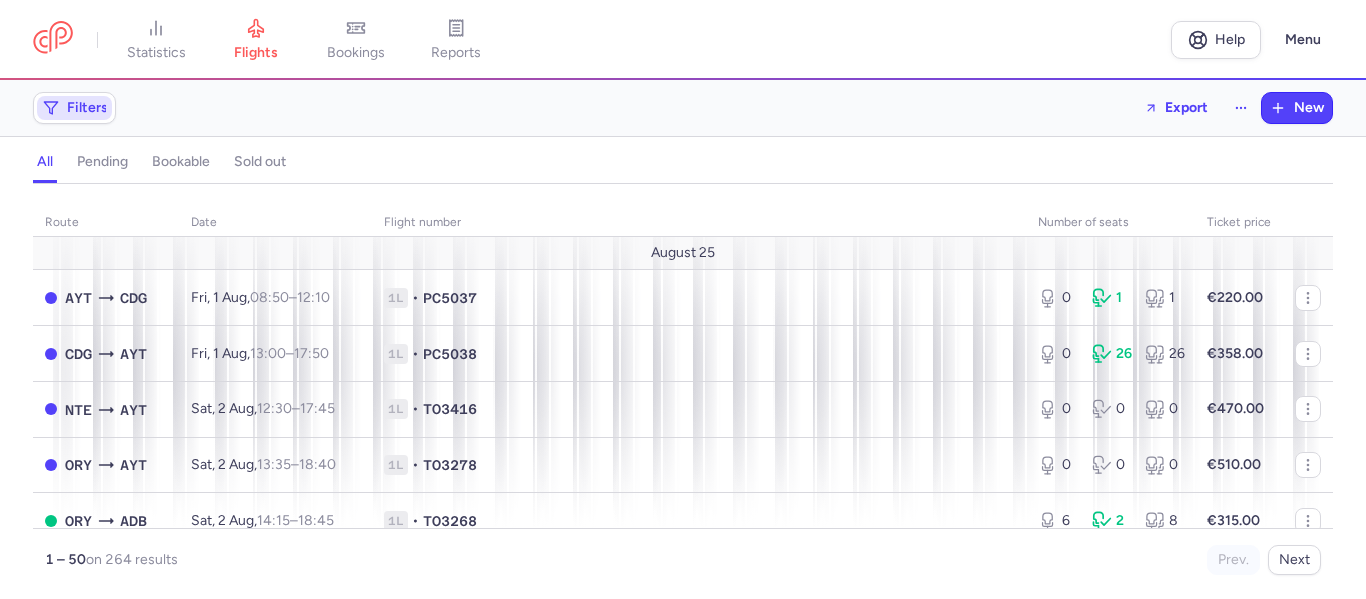 click on "Filters" at bounding box center (74, 108) 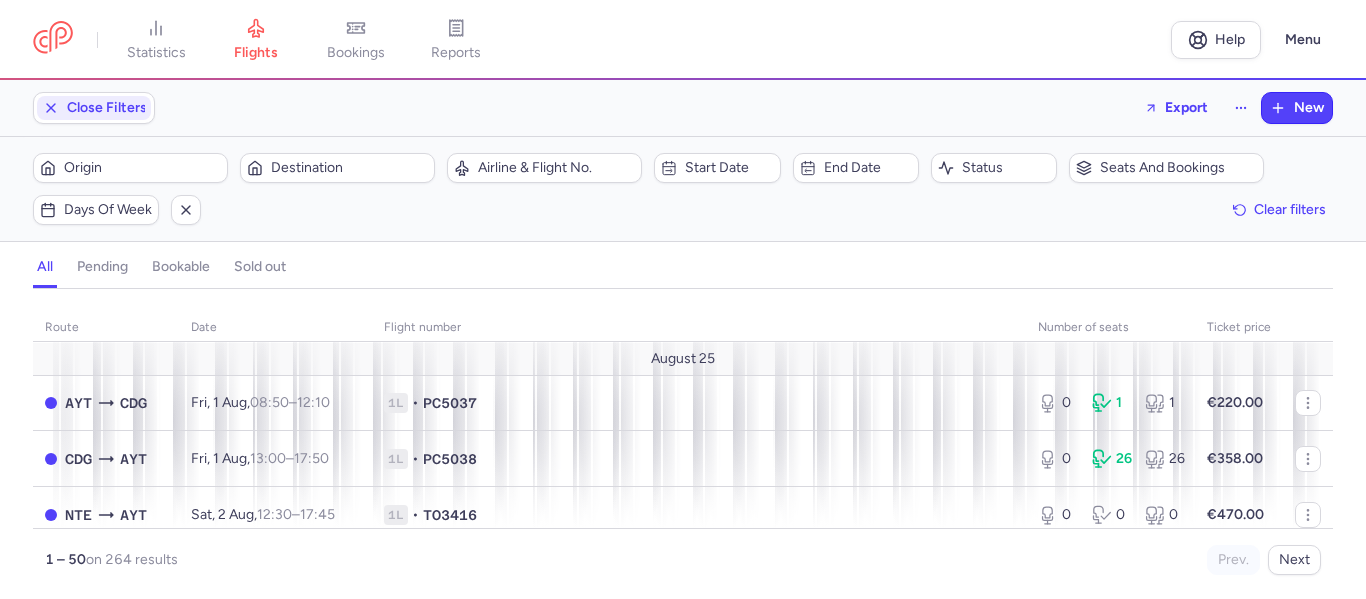 scroll, scrollTop: 0, scrollLeft: 0, axis: both 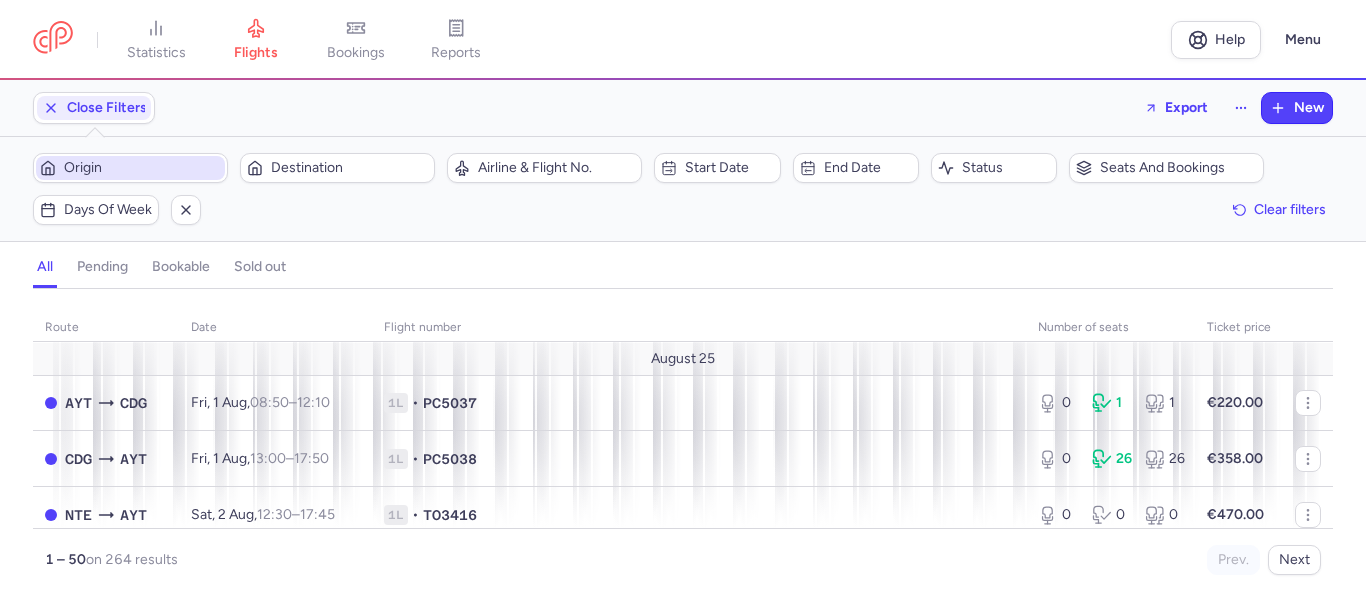 click on "Origin" at bounding box center (130, 168) 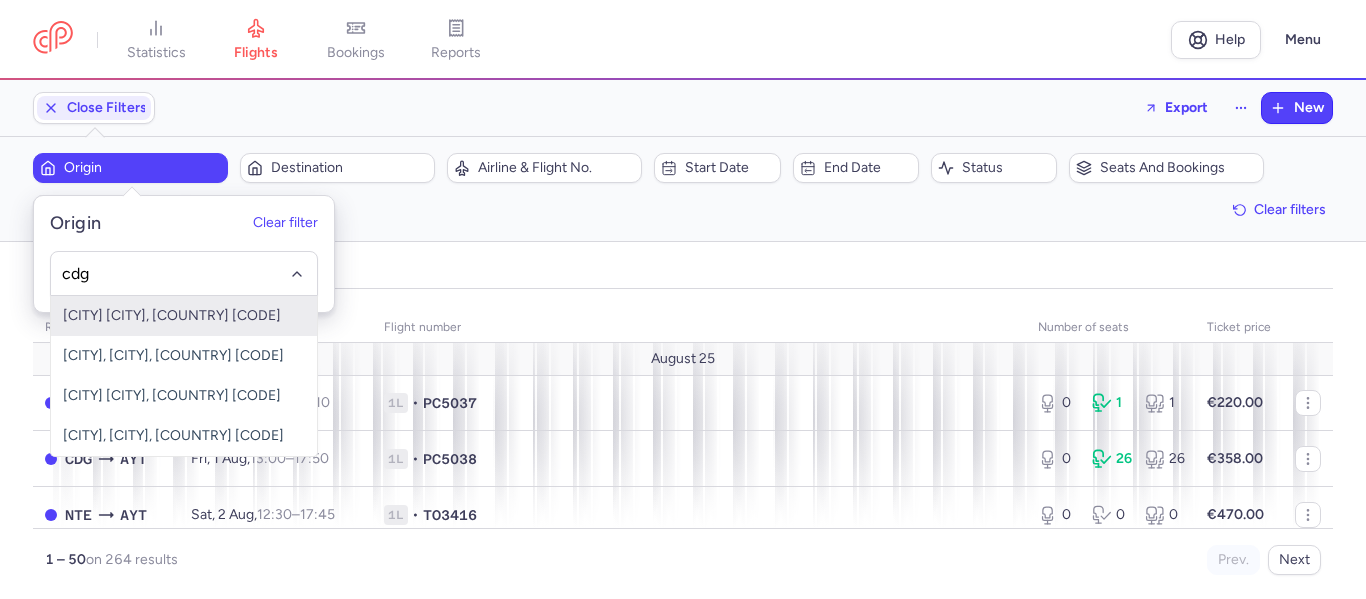 click on "[CITY] [CITY], [CITY], [COUNTRY] [CODE]" at bounding box center (184, 316) 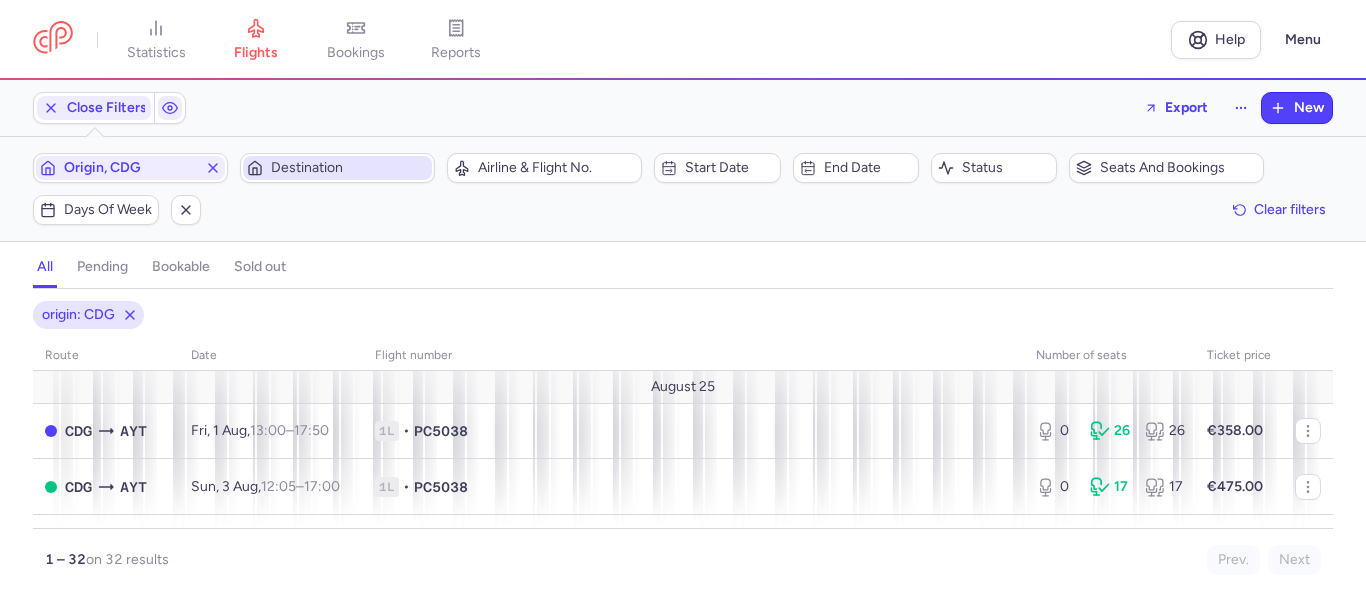 click on "Destination" at bounding box center [349, 168] 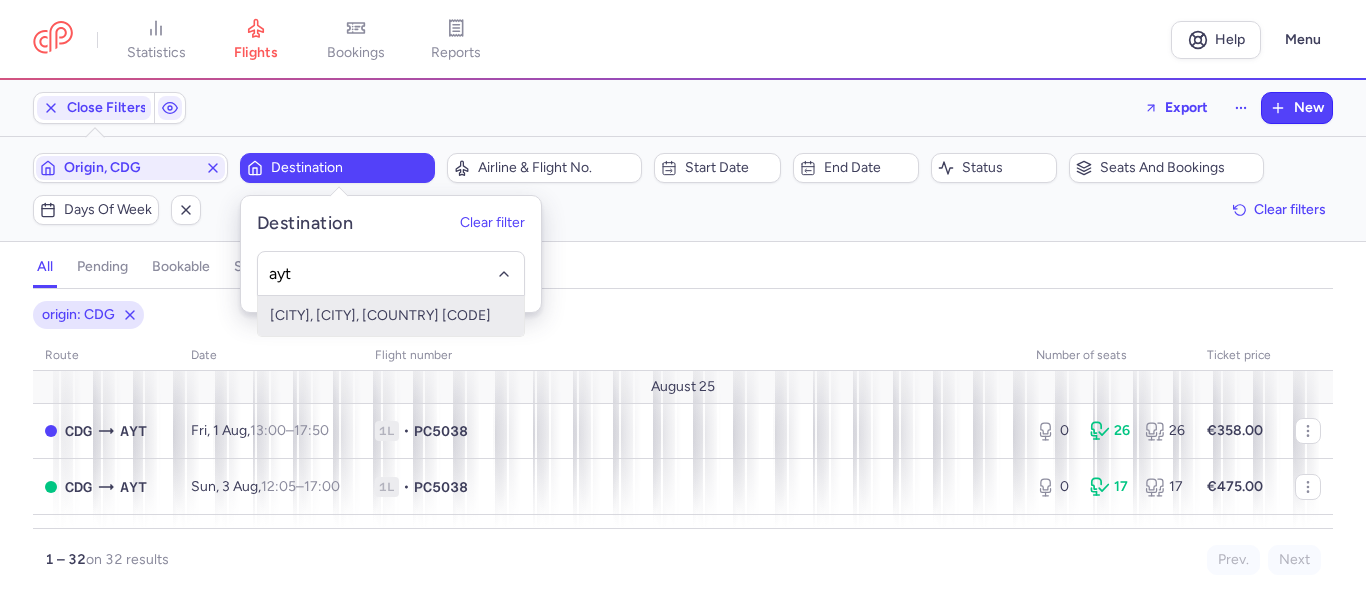click on "[CITY], [CITY], [COUNTRY] [CODE]" at bounding box center [391, 316] 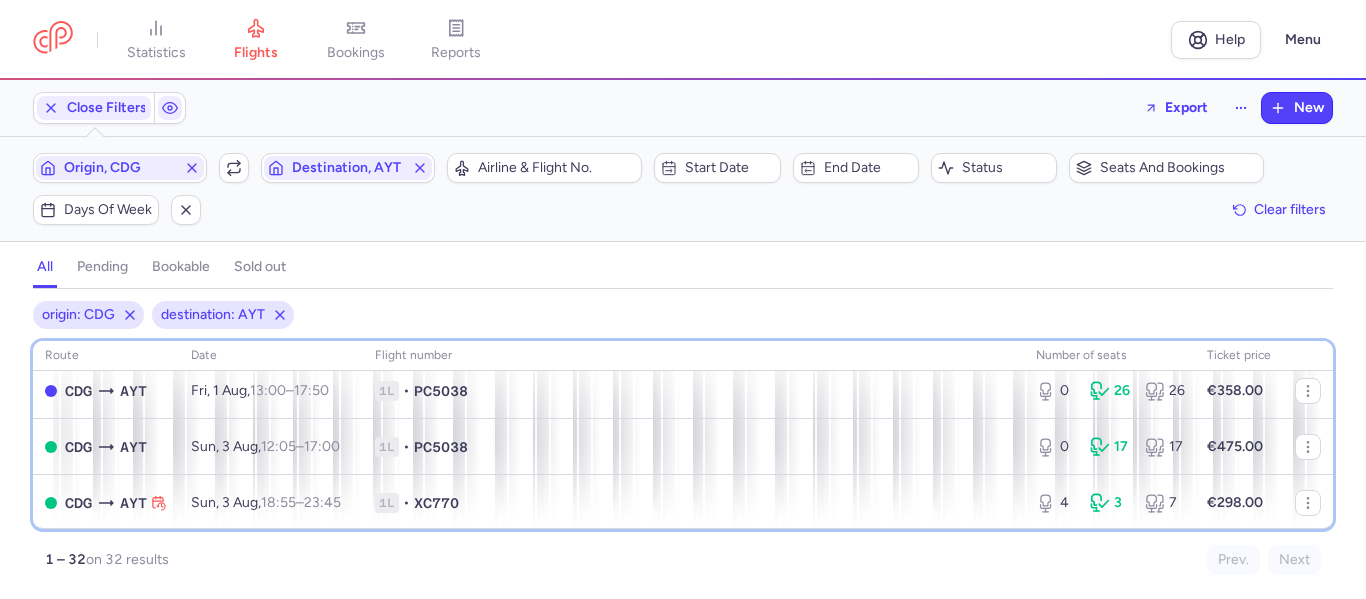 scroll, scrollTop: 80, scrollLeft: 0, axis: vertical 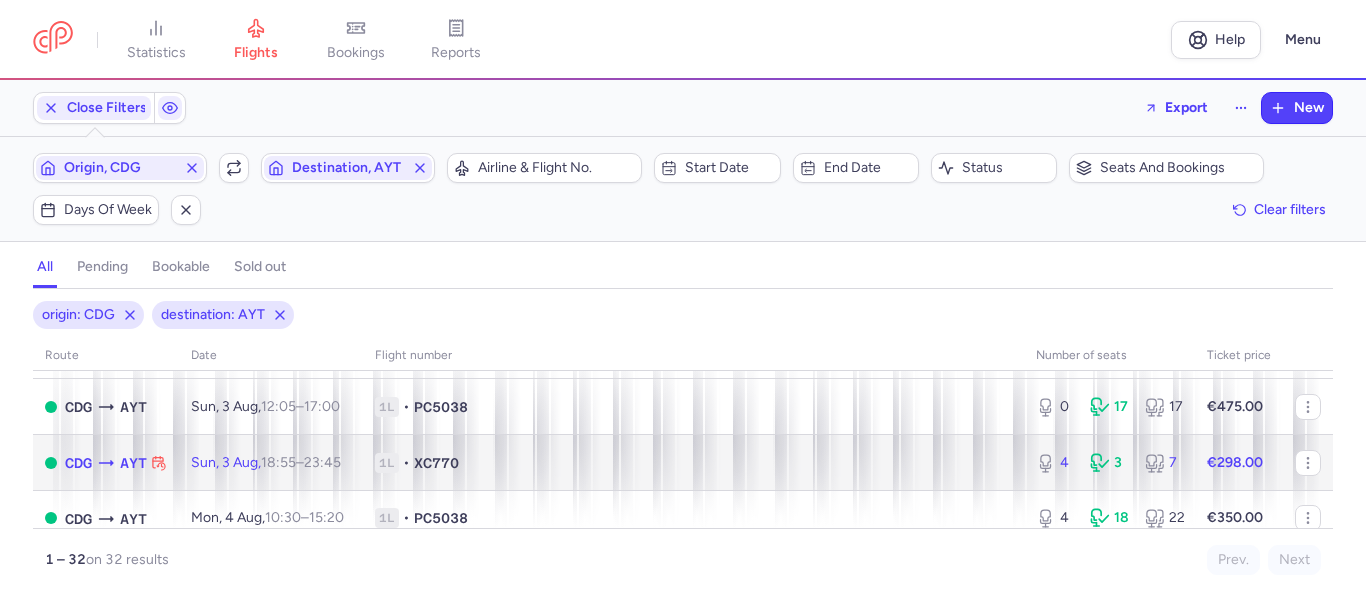 click on "1L • XC770" at bounding box center [693, 463] 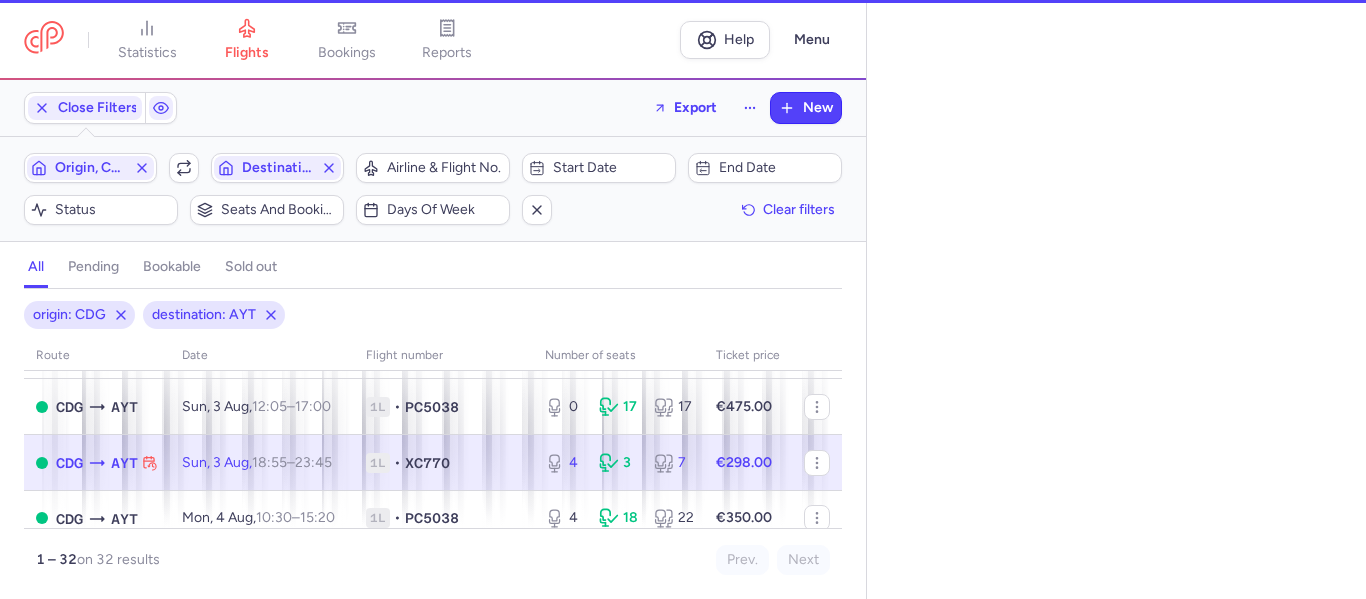 select on "days" 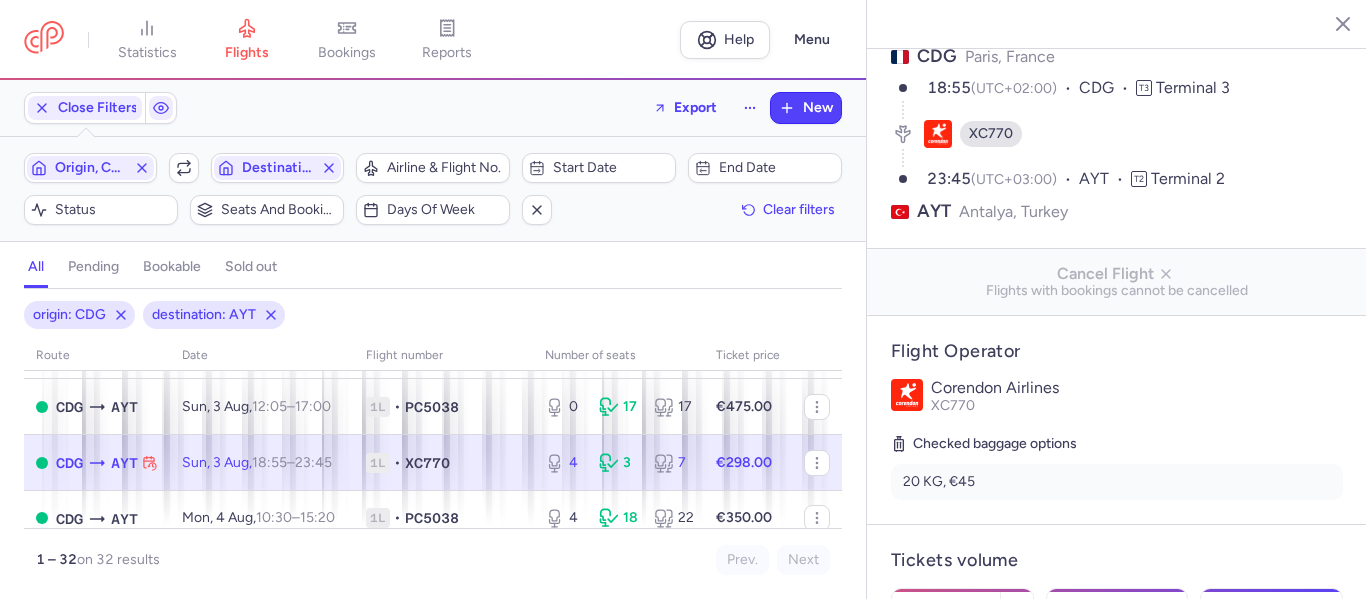 scroll, scrollTop: 300, scrollLeft: 0, axis: vertical 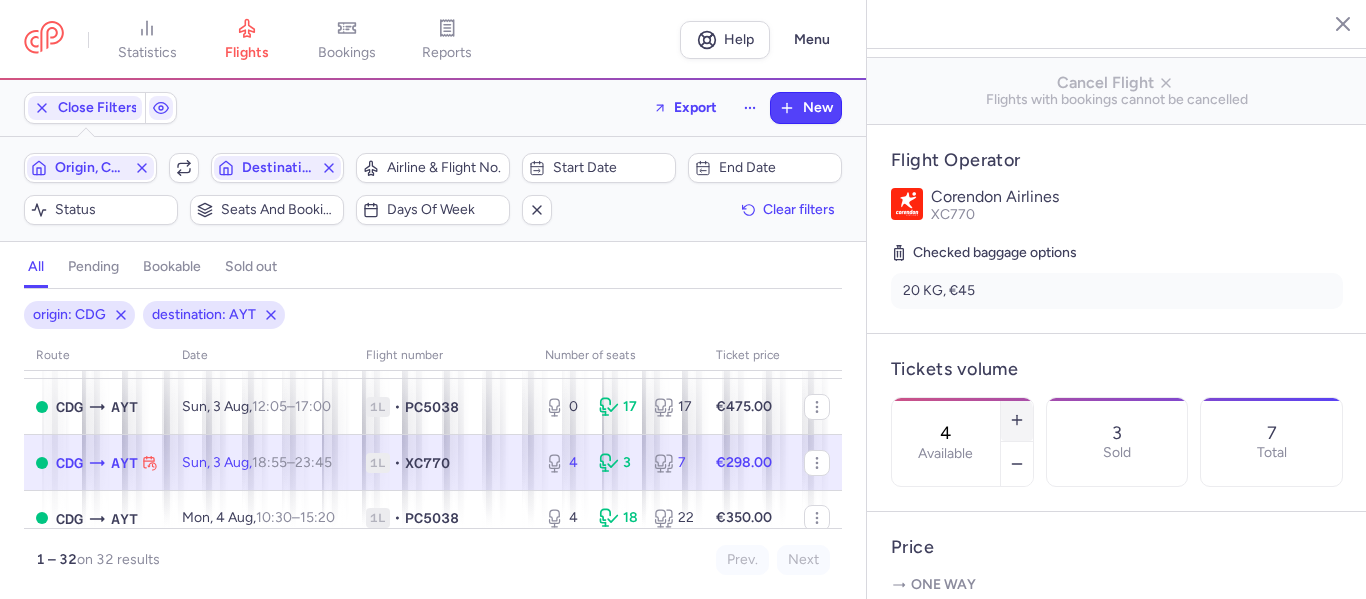 click at bounding box center (1017, 420) 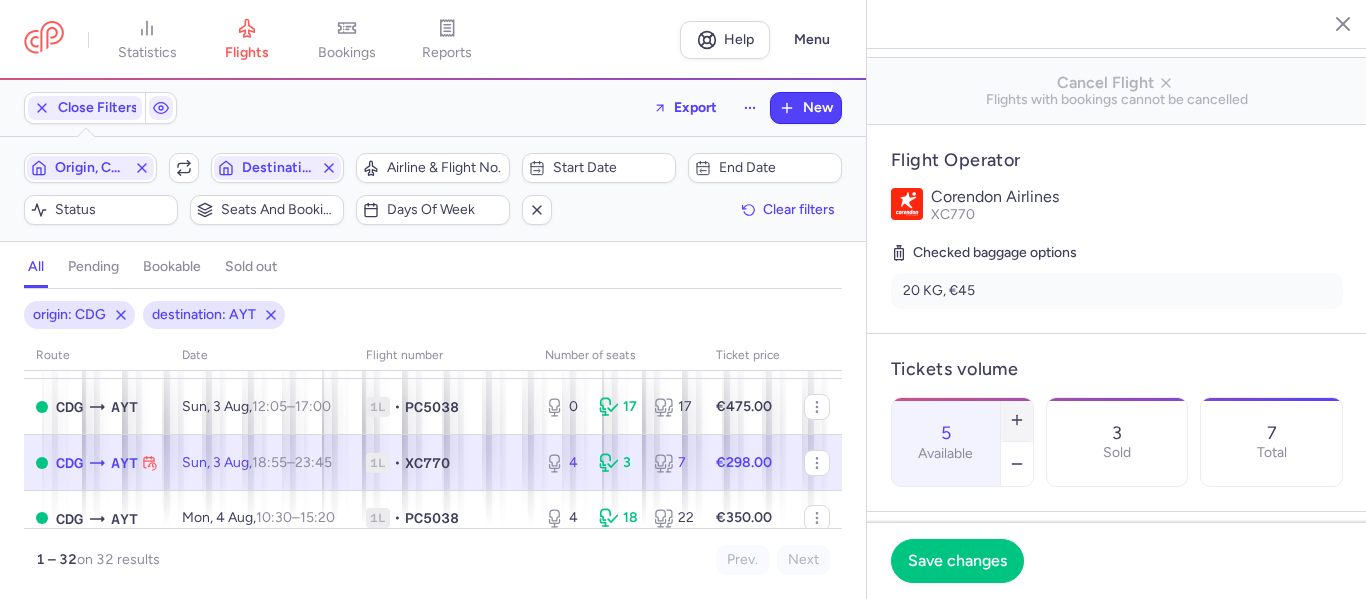 click at bounding box center [1017, 420] 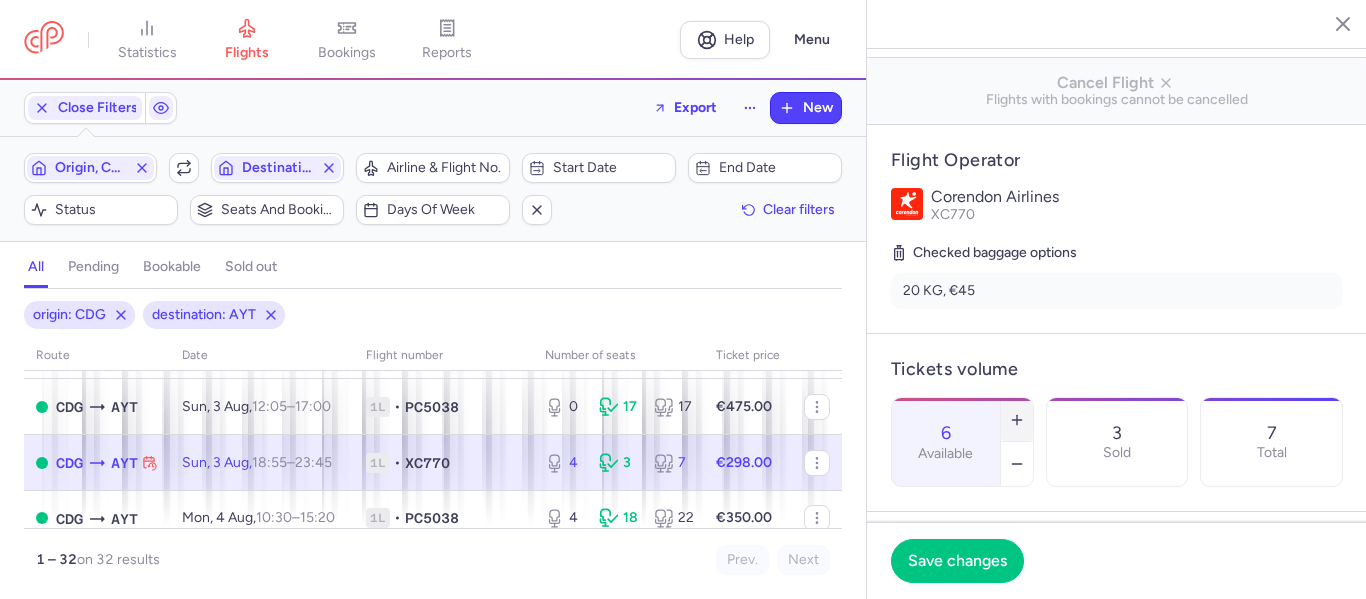 click at bounding box center (1017, 420) 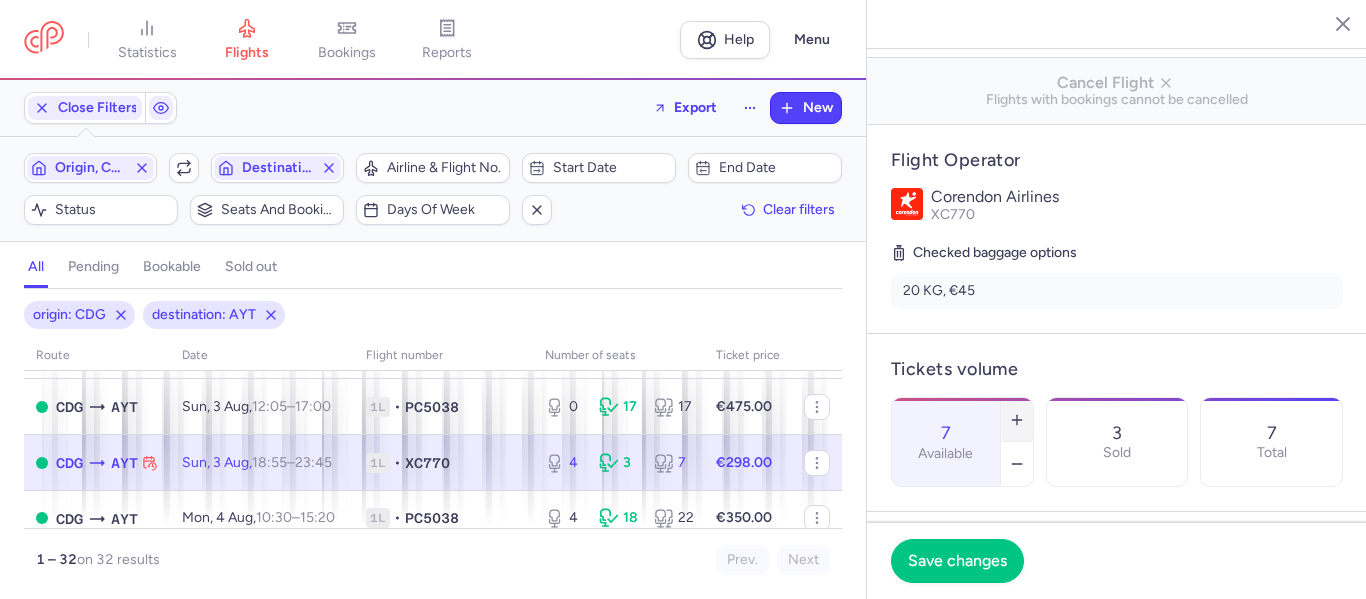 click at bounding box center (1017, 420) 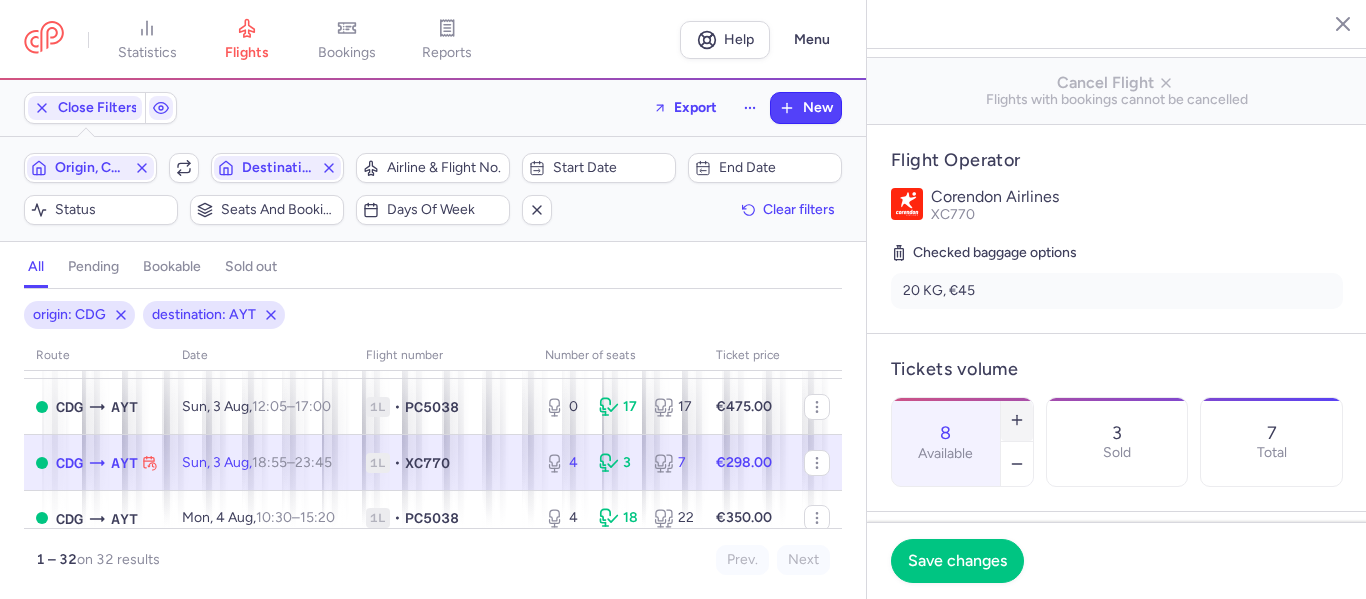 click at bounding box center (1017, 420) 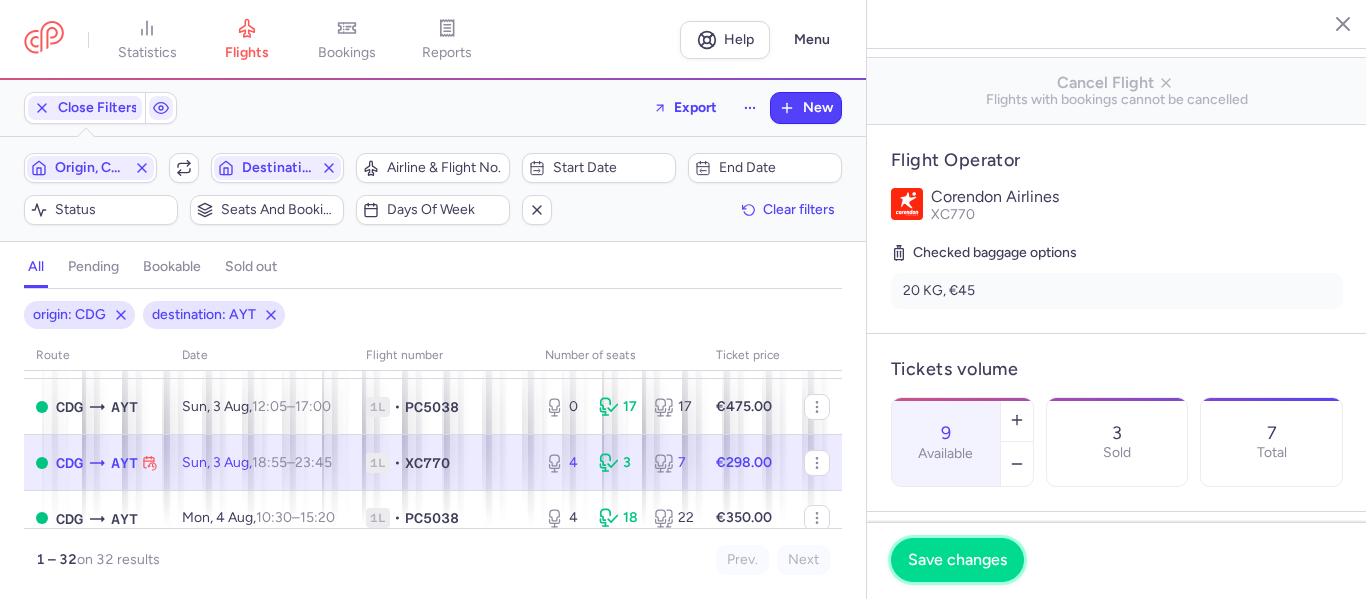 click on "Save changes" at bounding box center (957, 560) 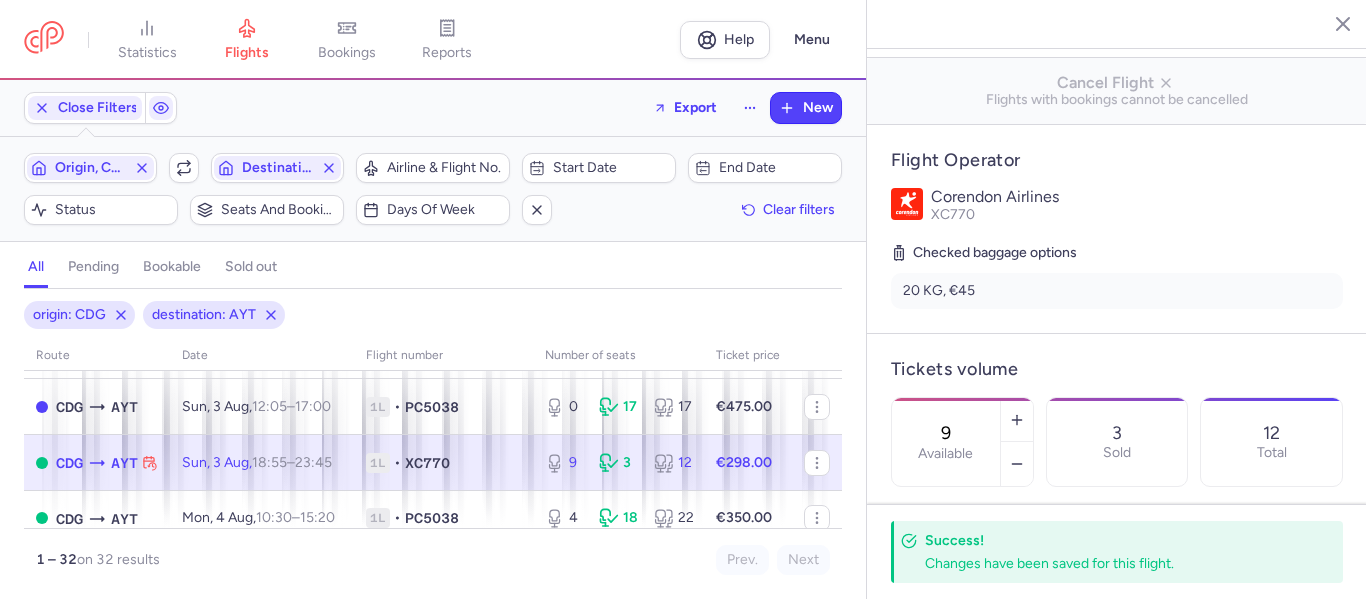 click on "Origin, CDG  Include return  Destination, AYT  Airline & Flight No.  Start date  End date  Status  Seats and bookings  Days of week  Clear filters" 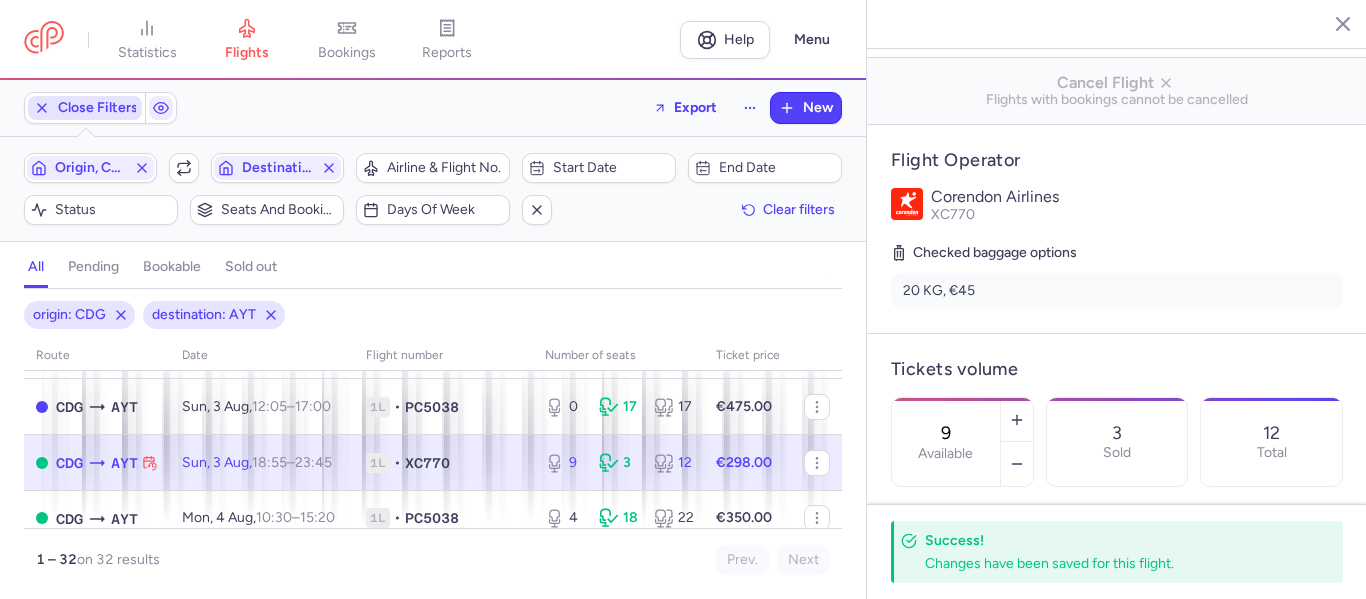 click on "Close Filters" at bounding box center (98, 108) 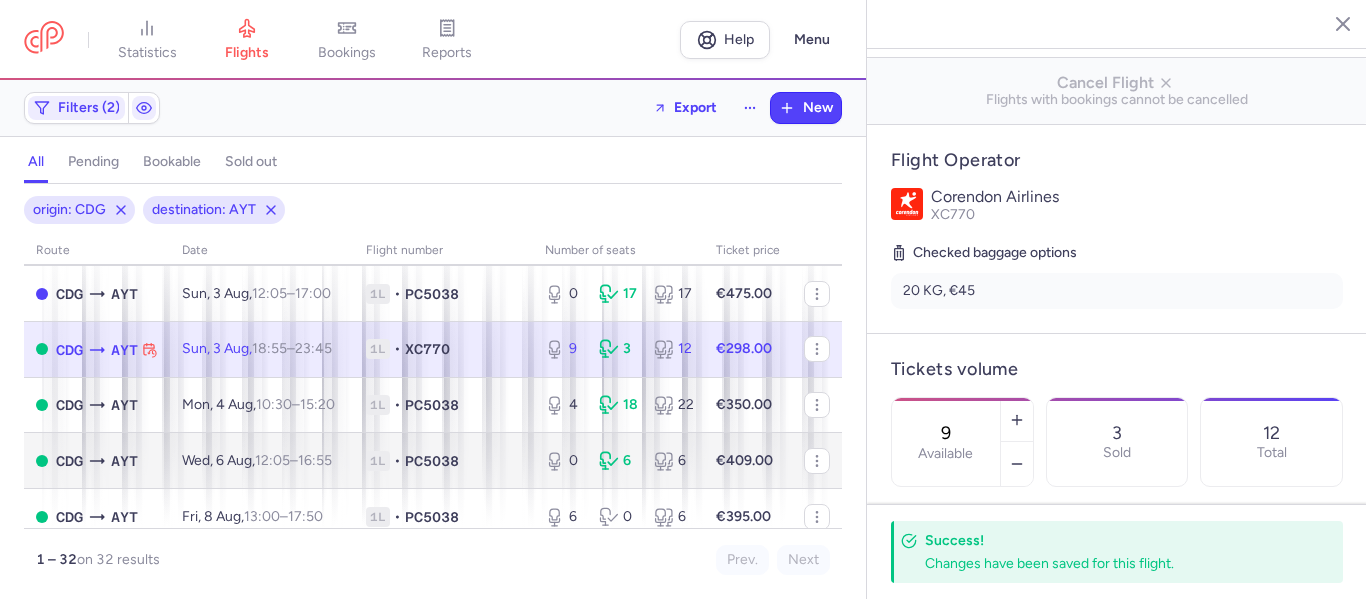 scroll, scrollTop: 80, scrollLeft: 0, axis: vertical 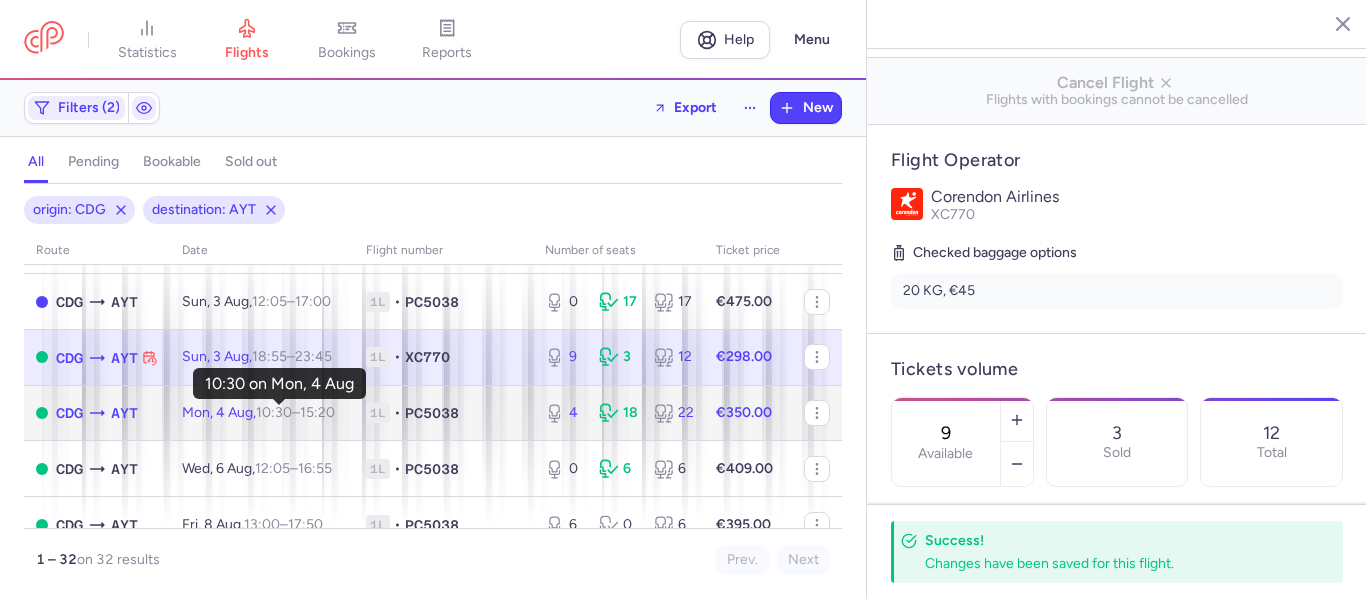 click on "10:30" at bounding box center (274, 412) 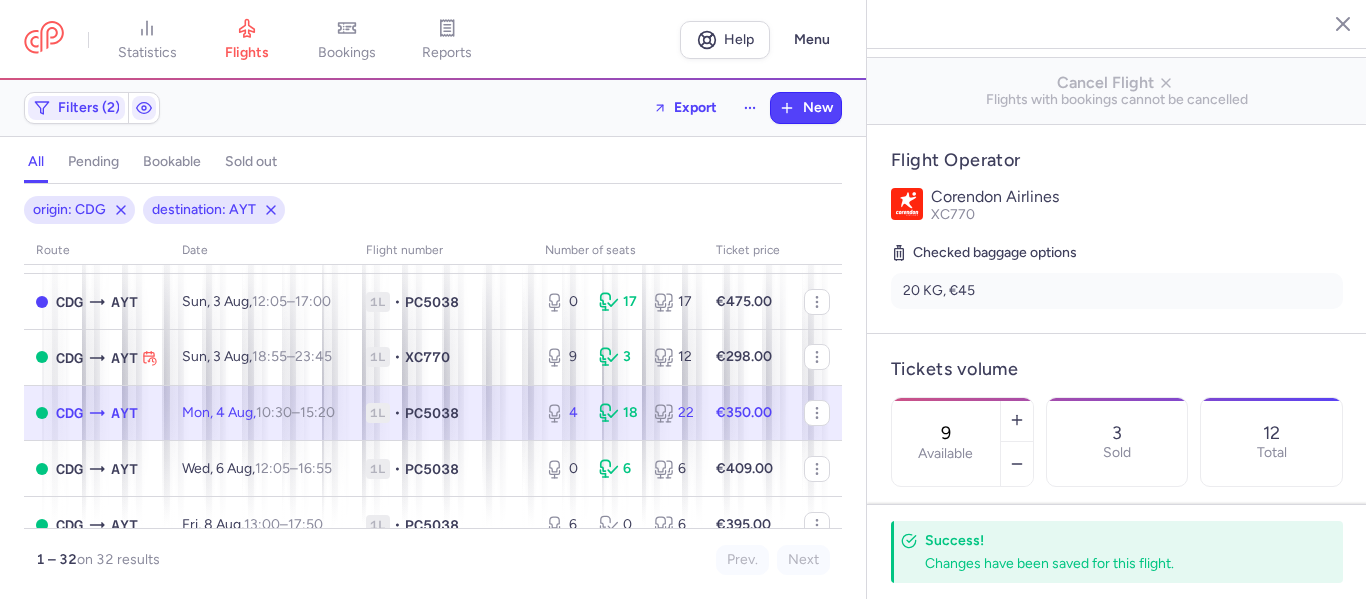 type on "4" 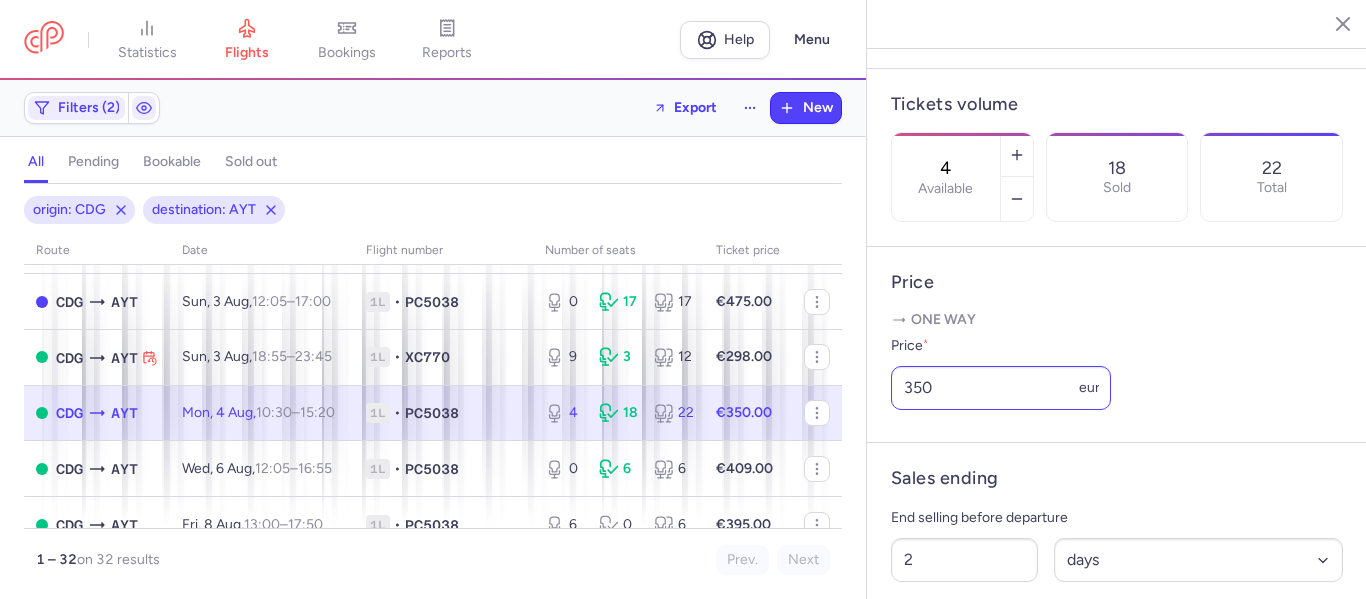 scroll, scrollTop: 600, scrollLeft: 0, axis: vertical 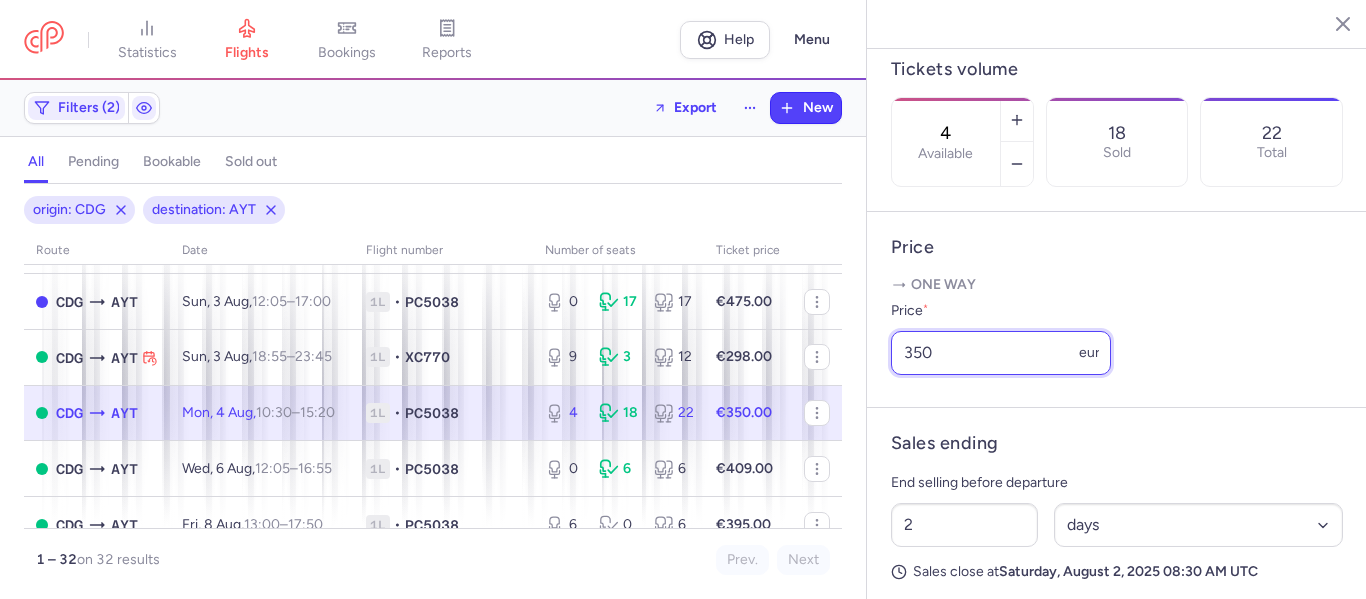 drag, startPoint x: 898, startPoint y: 399, endPoint x: 866, endPoint y: 399, distance: 32 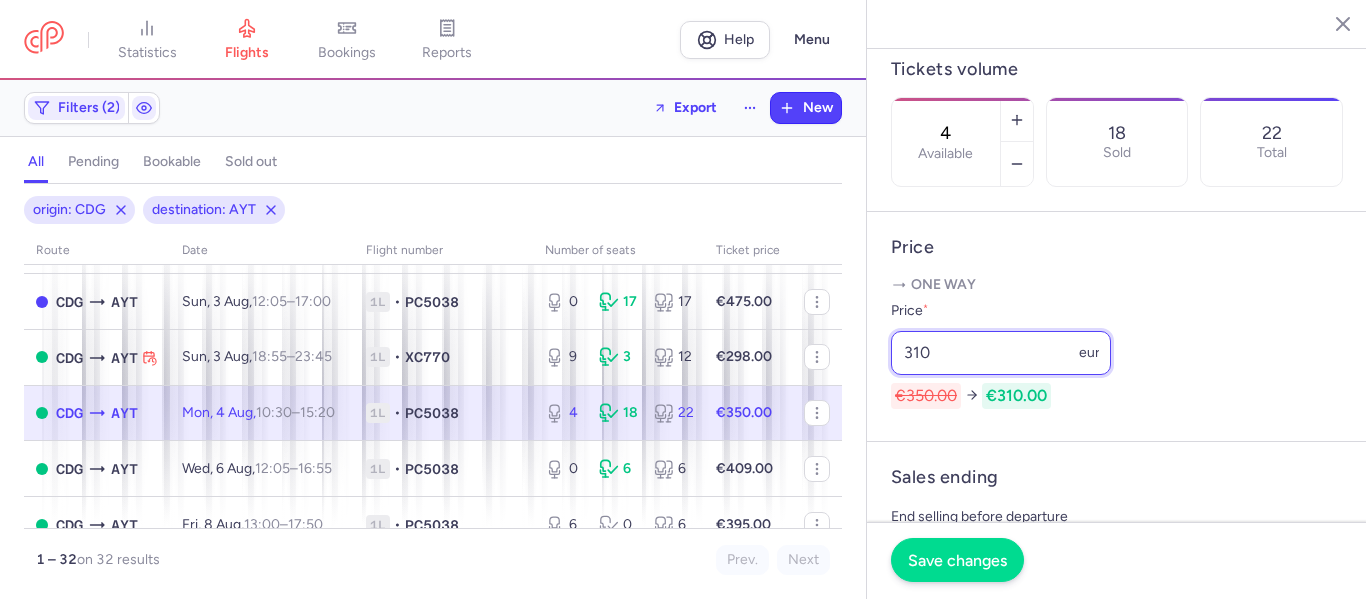 type on "310" 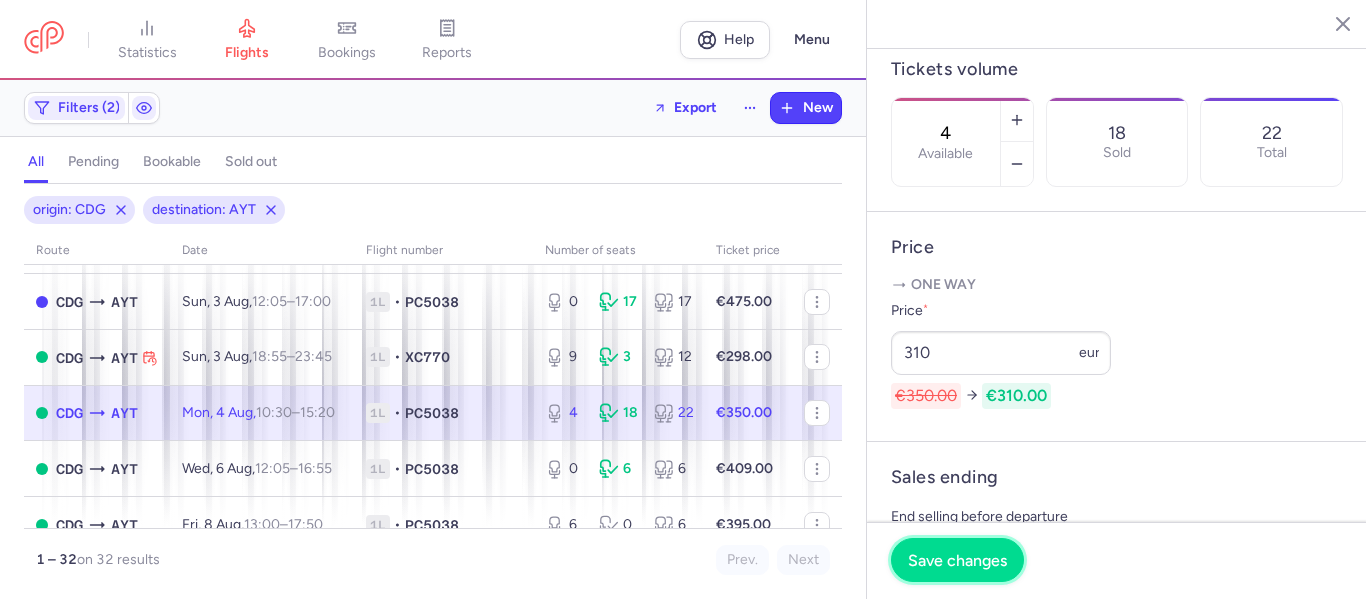 click on "Save changes" at bounding box center (957, 560) 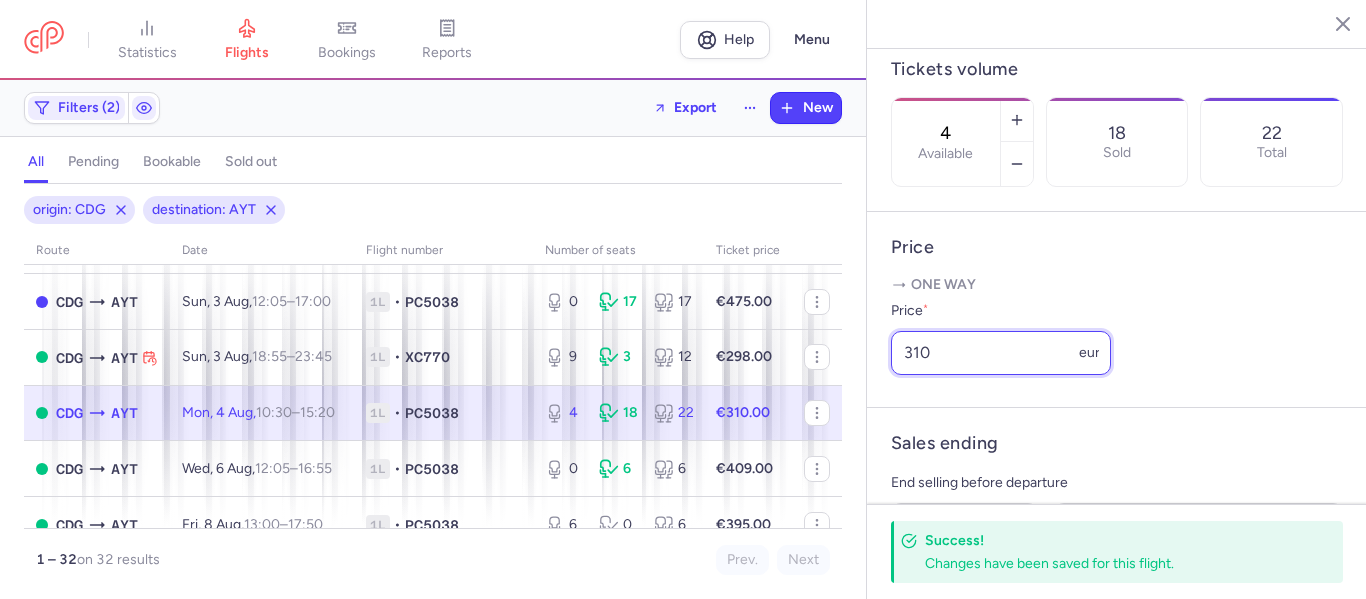 drag, startPoint x: 945, startPoint y: 417, endPoint x: 820, endPoint y: 424, distance: 125.19585 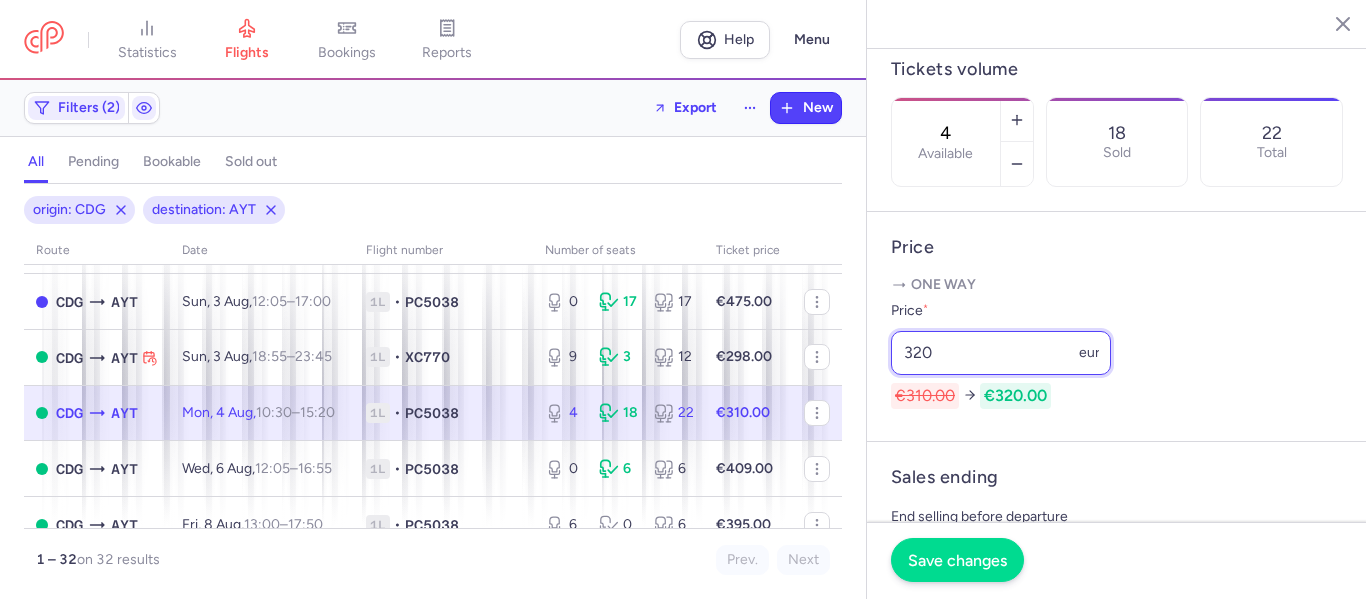 type on "320" 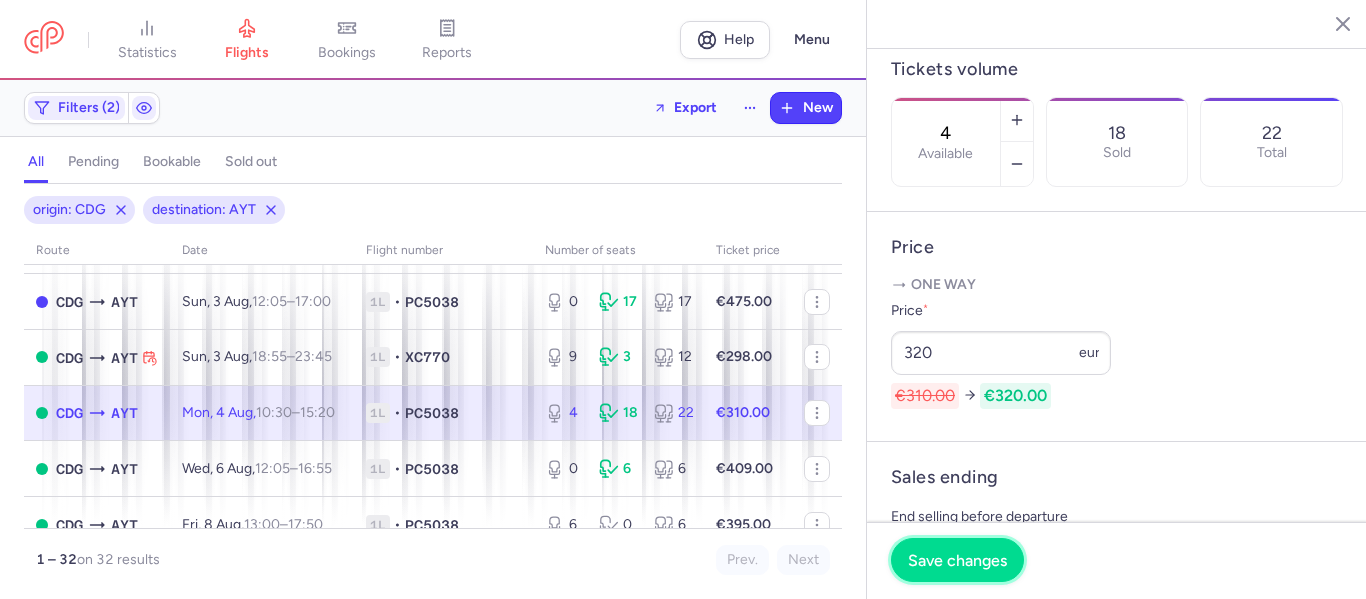 click on "Save changes" at bounding box center [957, 560] 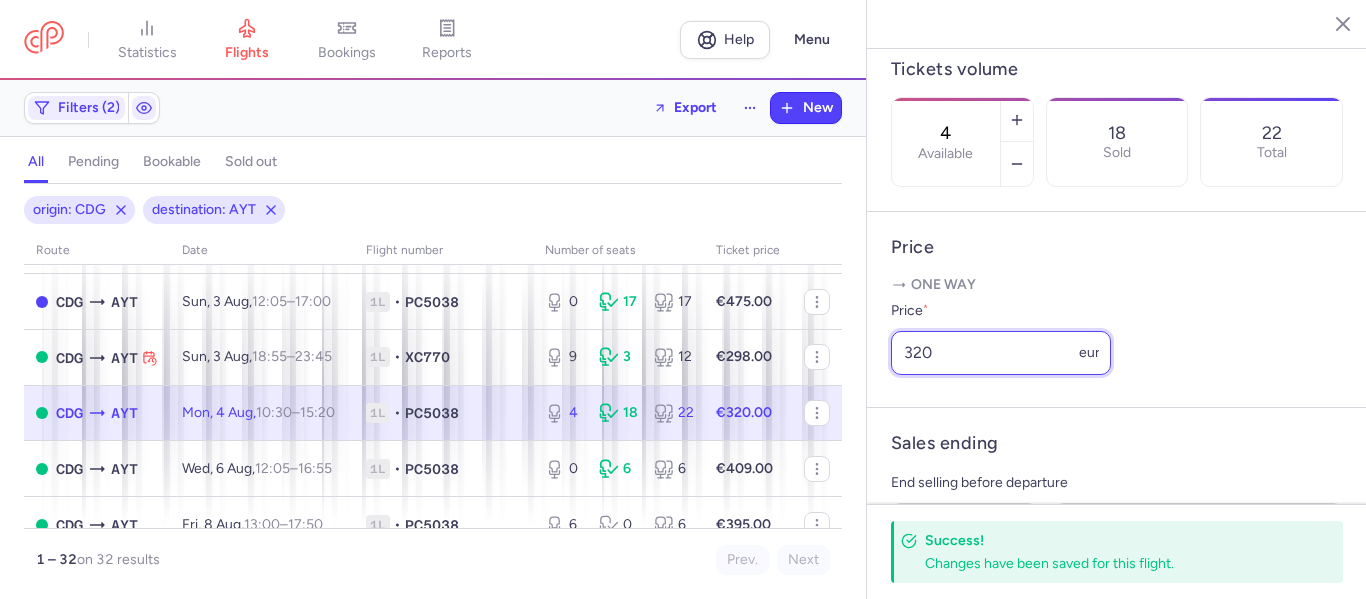 drag, startPoint x: 915, startPoint y: 402, endPoint x: 991, endPoint y: 416, distance: 77.27872 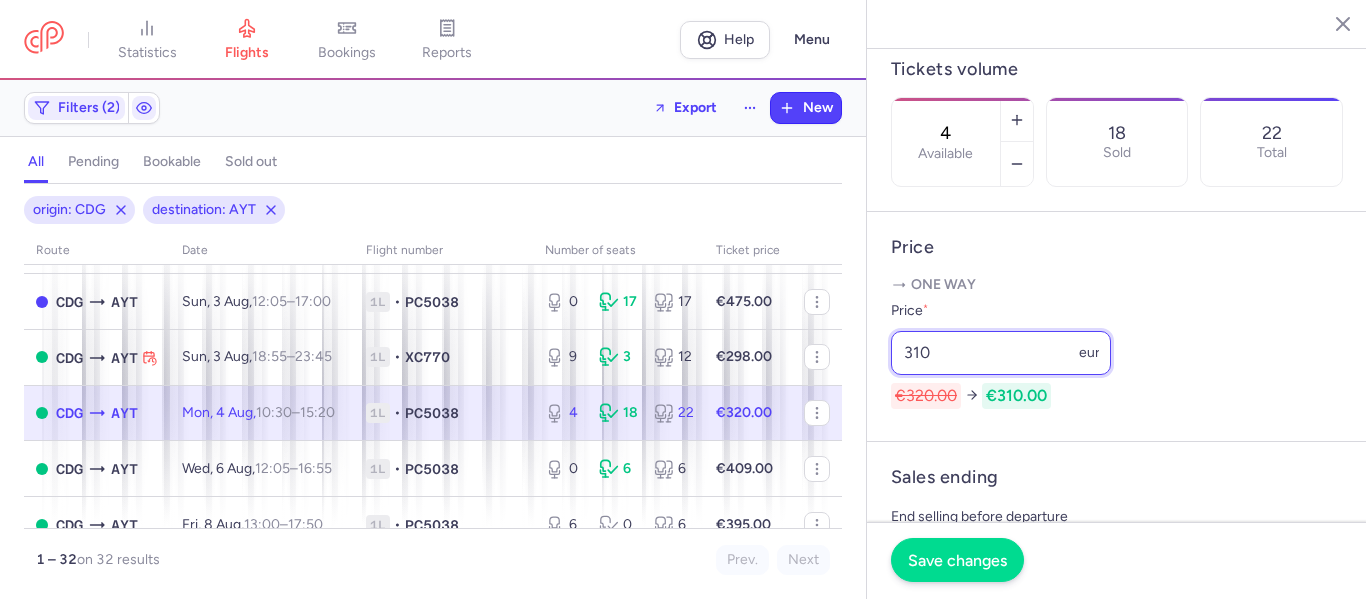 type on "310" 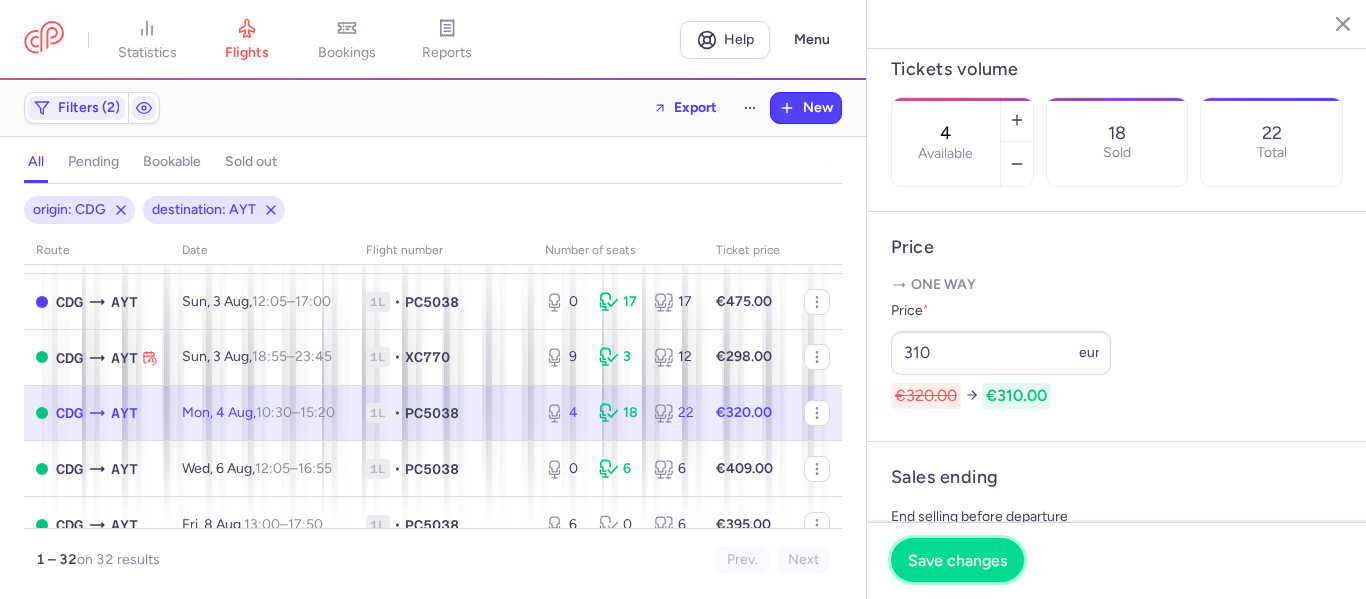 click on "Save changes" at bounding box center (957, 560) 